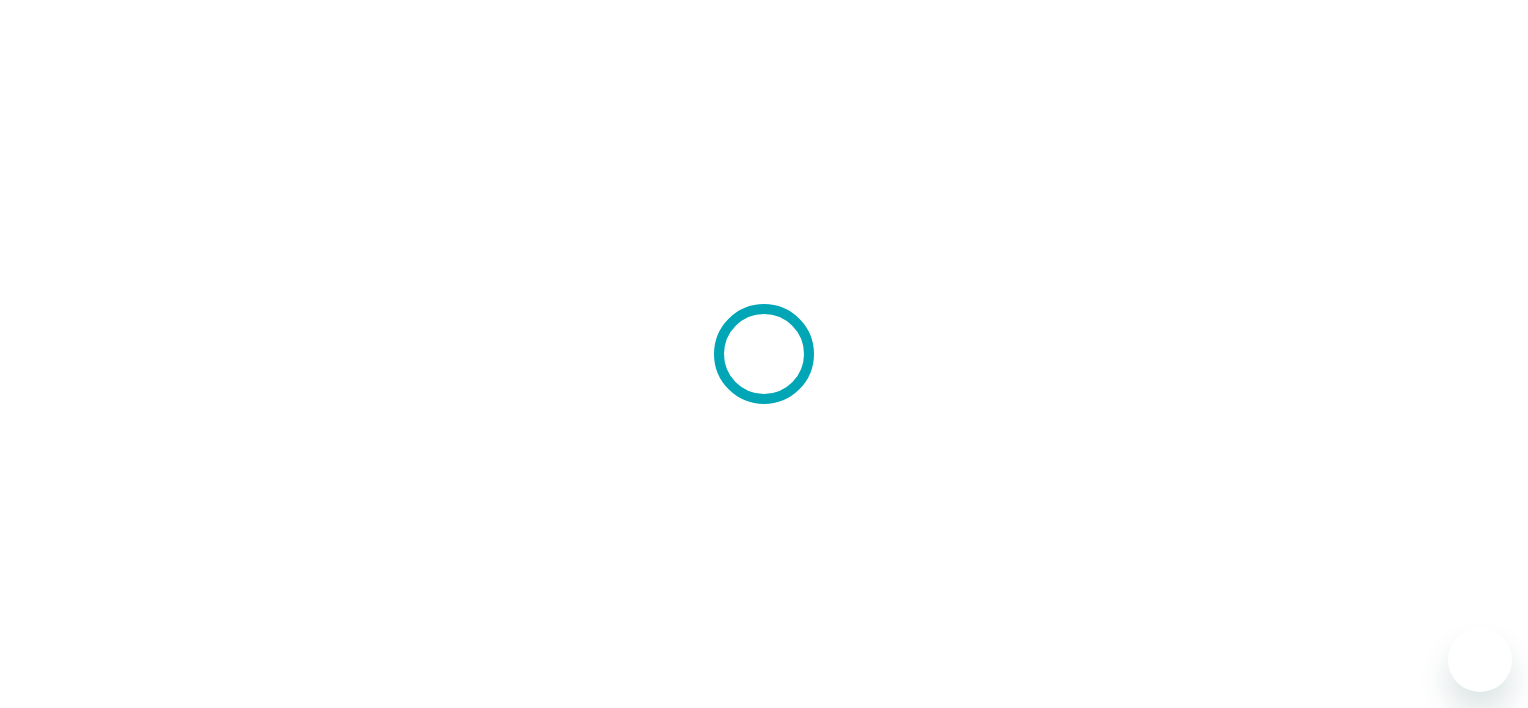 scroll, scrollTop: 0, scrollLeft: 0, axis: both 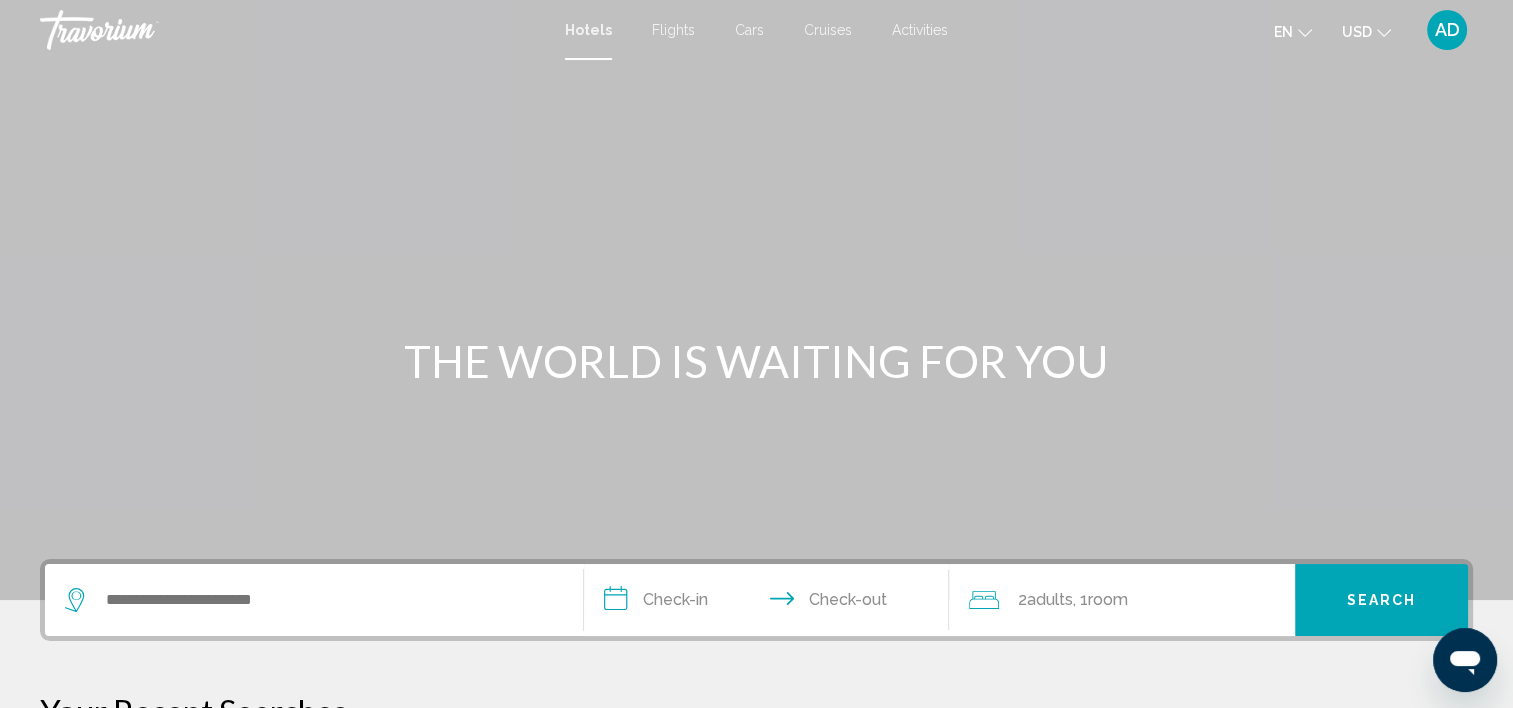 click on "Activities" at bounding box center (920, 30) 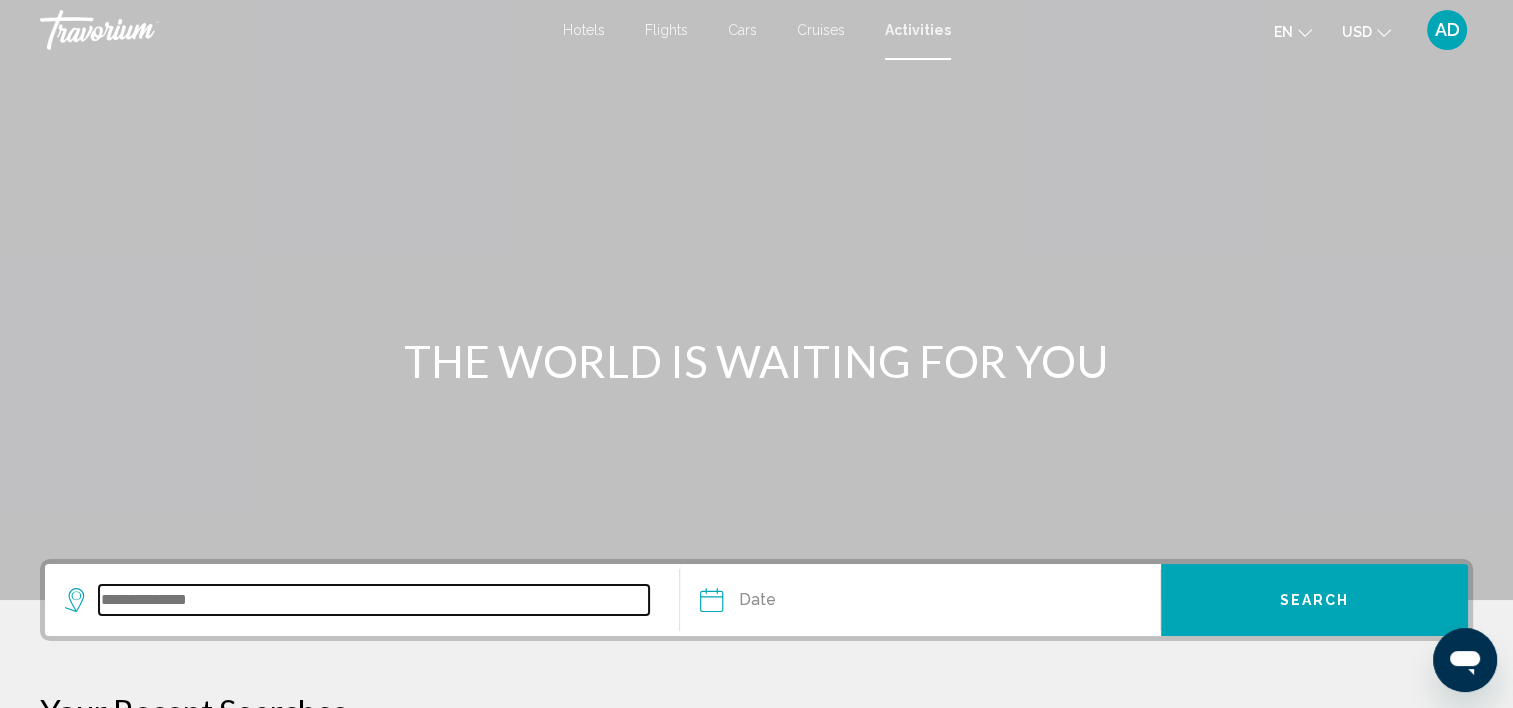 click at bounding box center (374, 600) 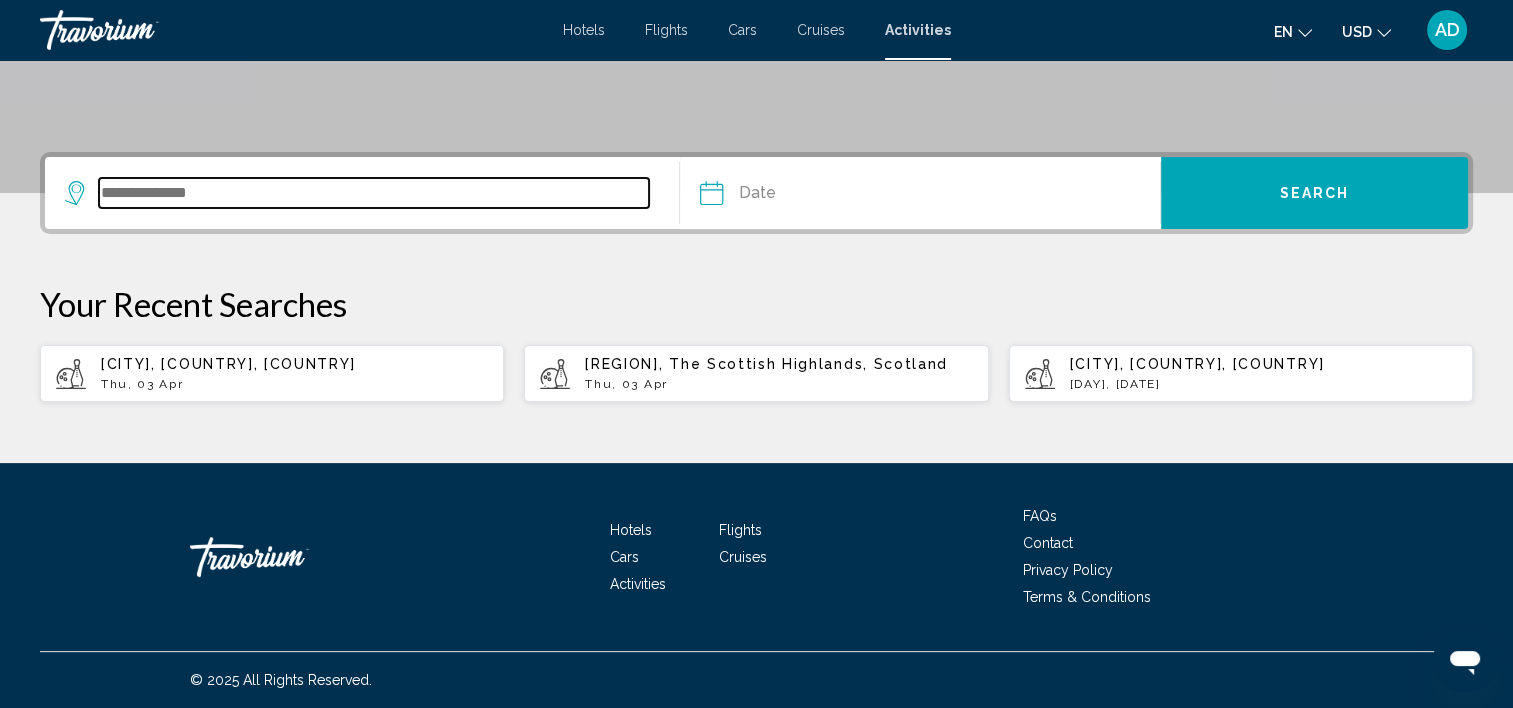 scroll, scrollTop: 422, scrollLeft: 0, axis: vertical 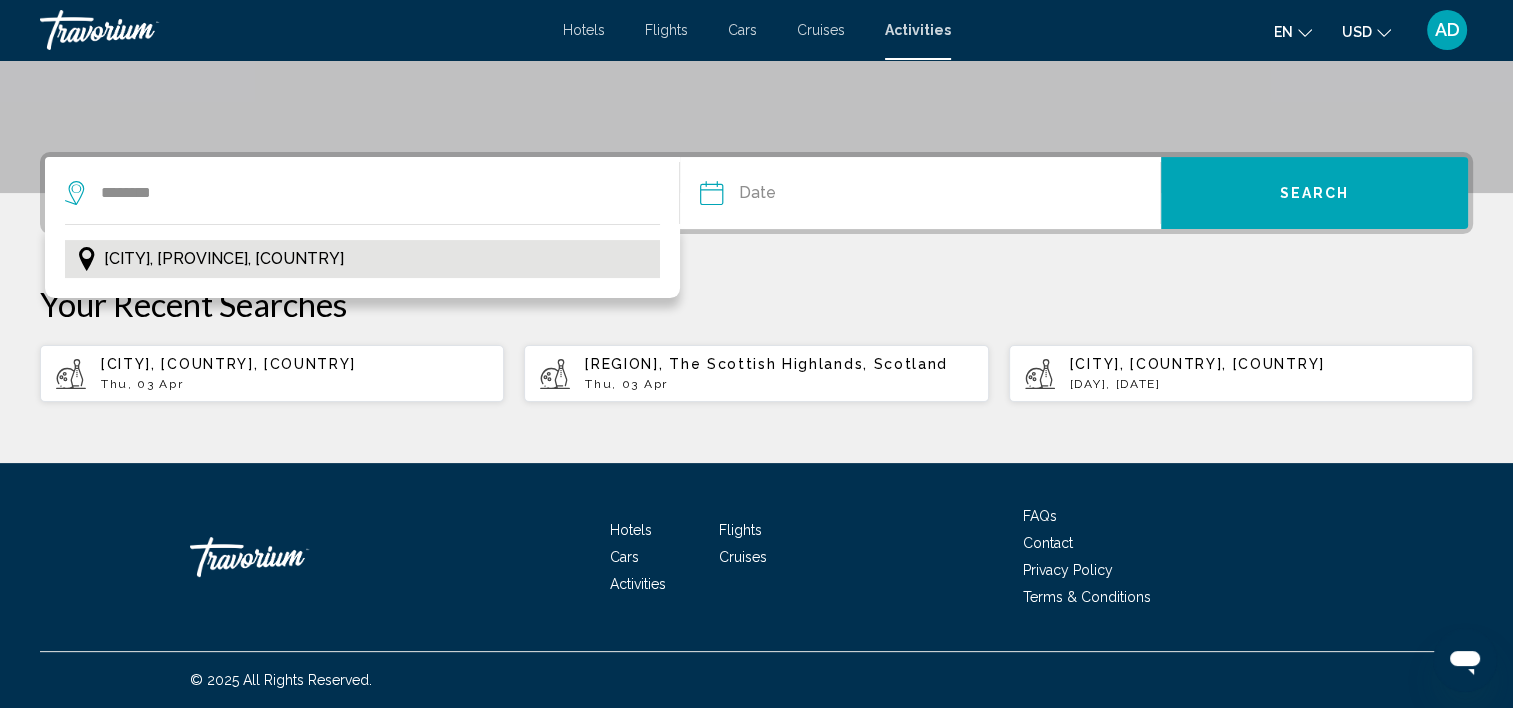 click on "[CITY], [PROVINCE], [COUNTRY]" at bounding box center [362, 259] 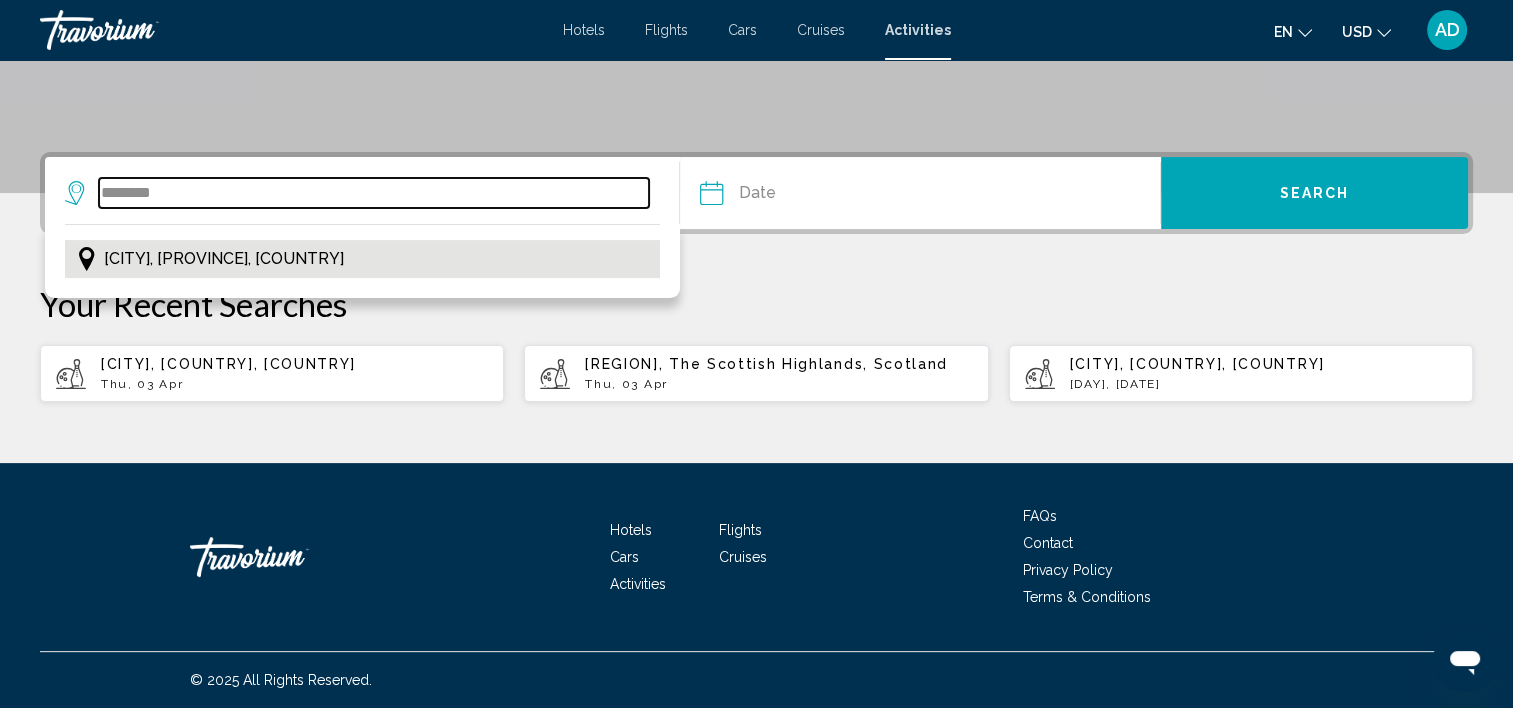 type on "**********" 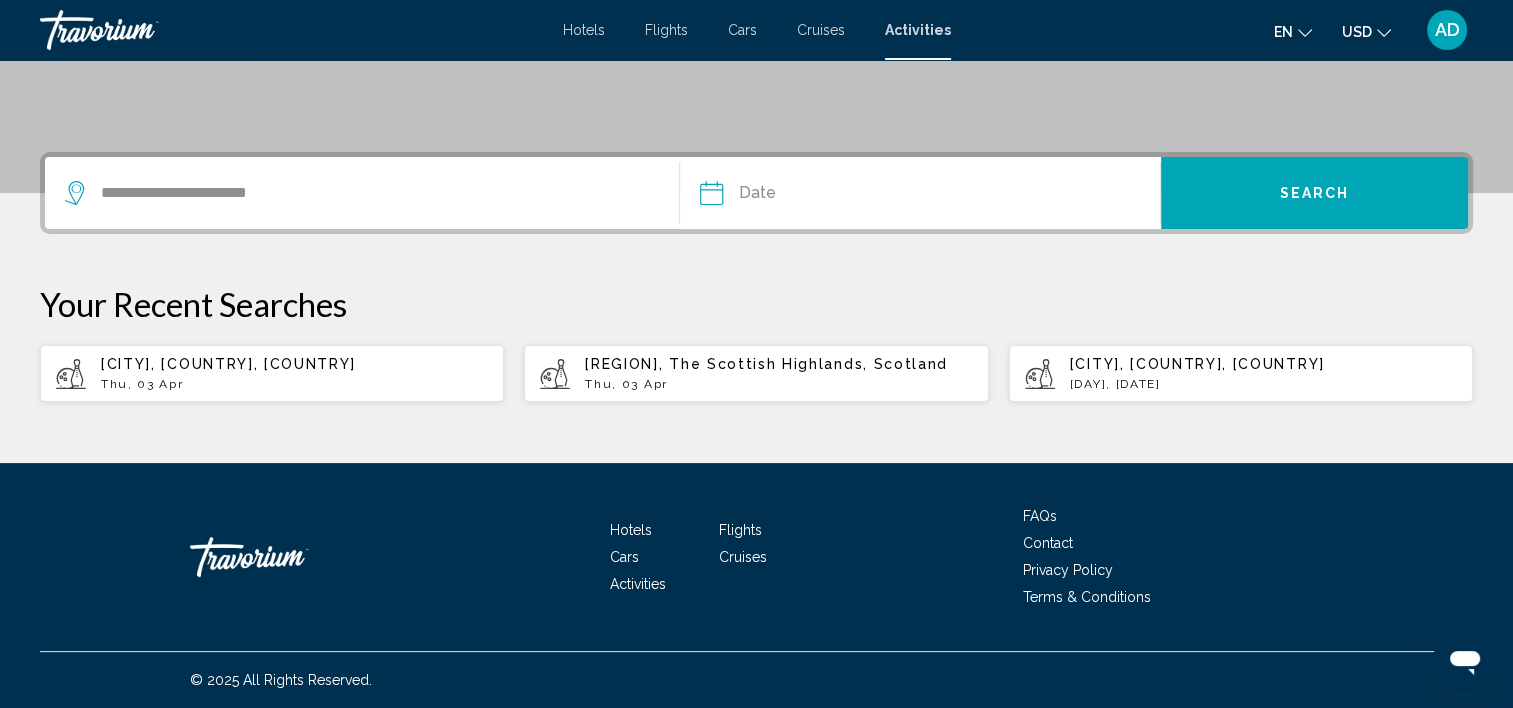 click at bounding box center [814, 196] 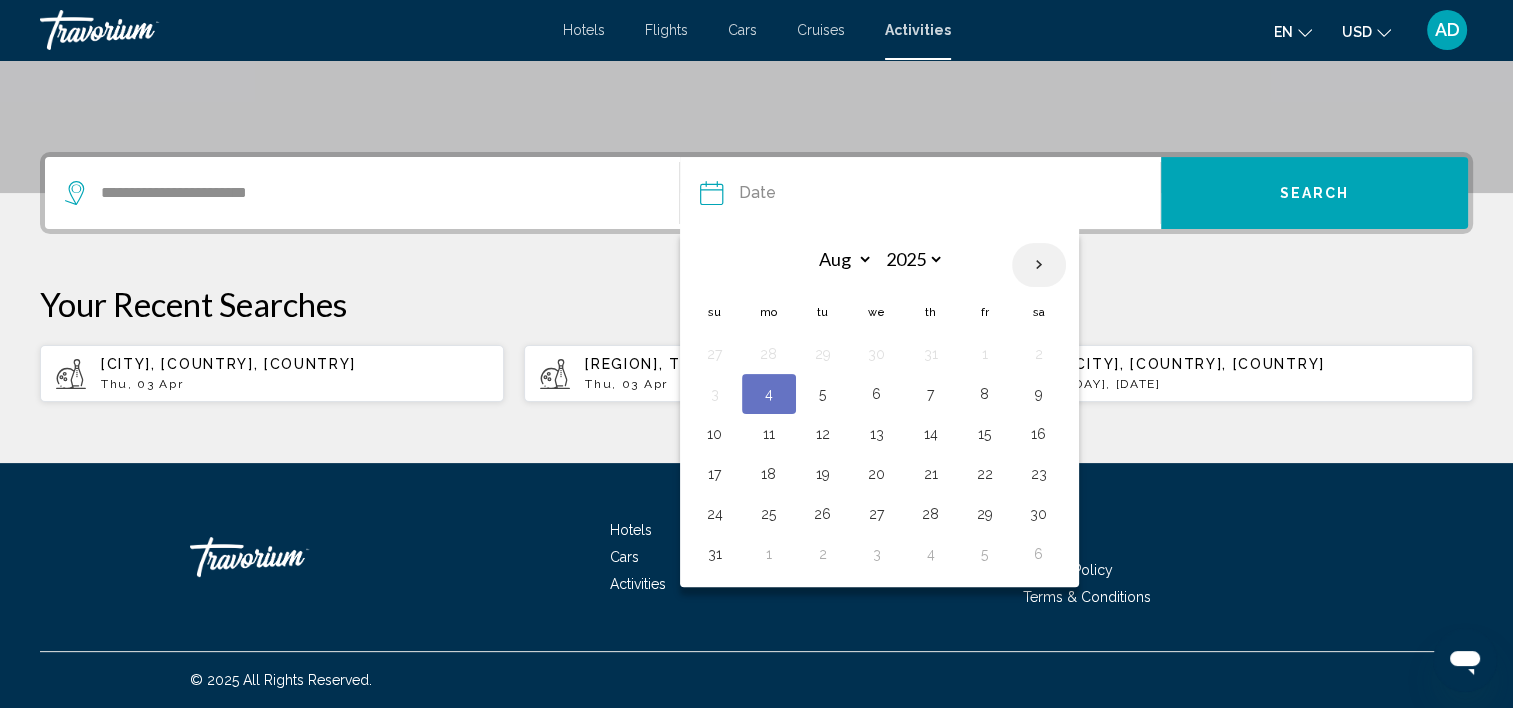 click at bounding box center (1039, 265) 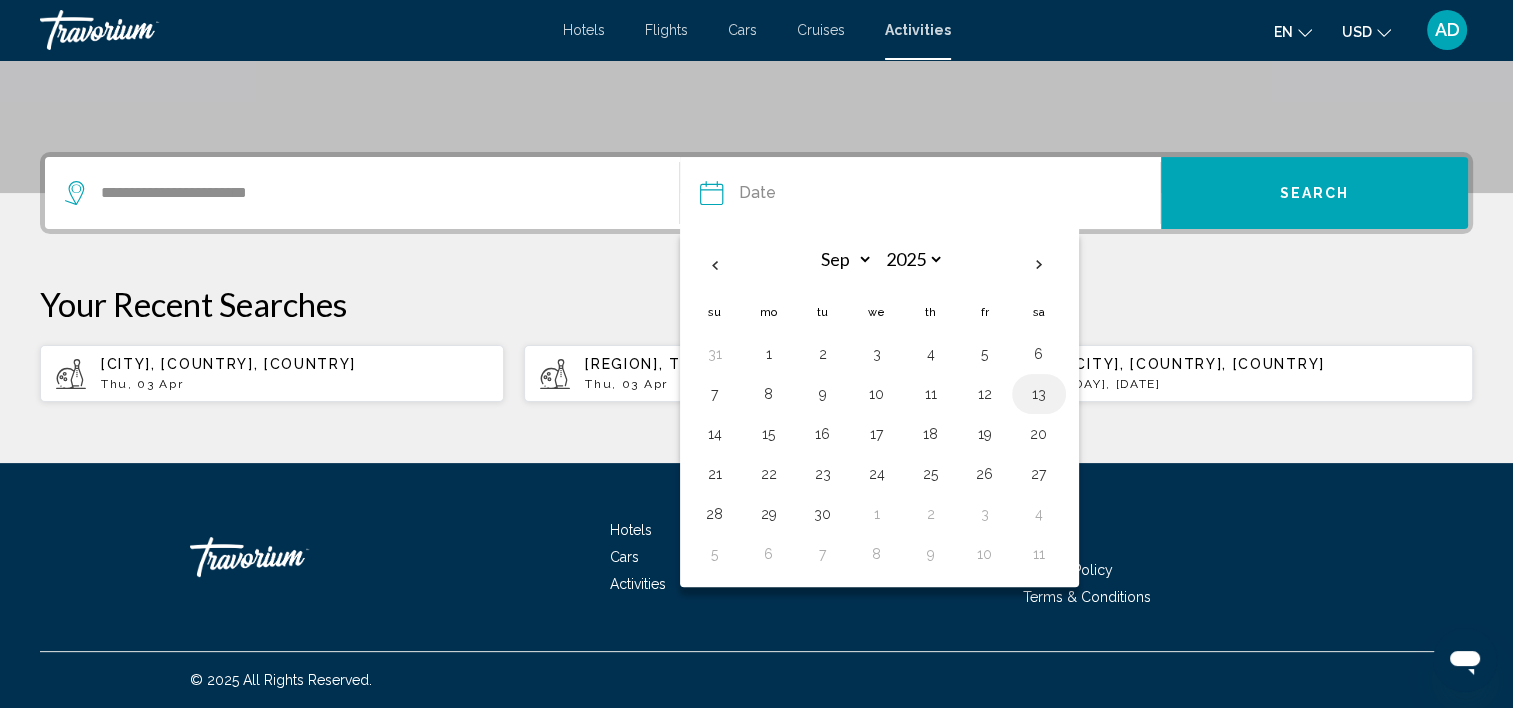 click on "13" at bounding box center [1039, 394] 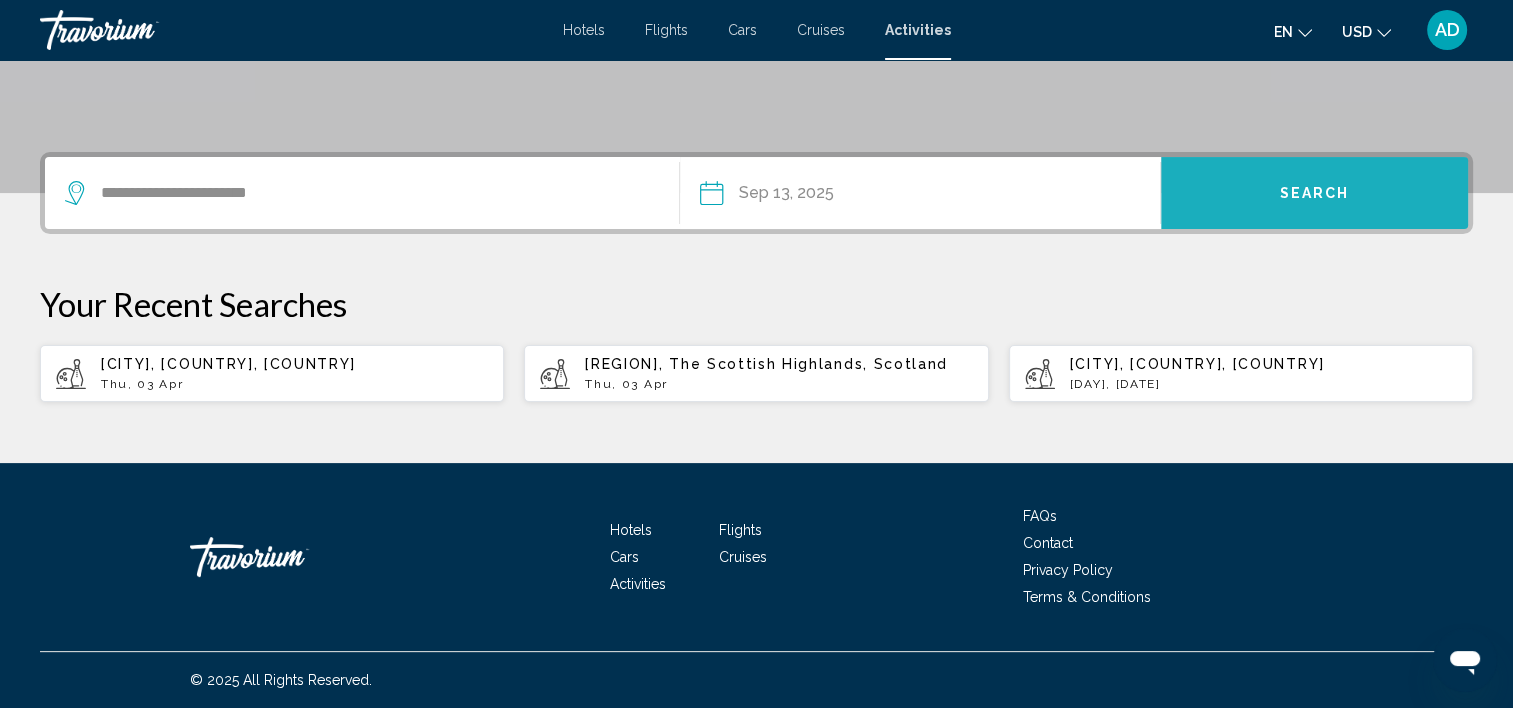 click on "Search" at bounding box center [1314, 193] 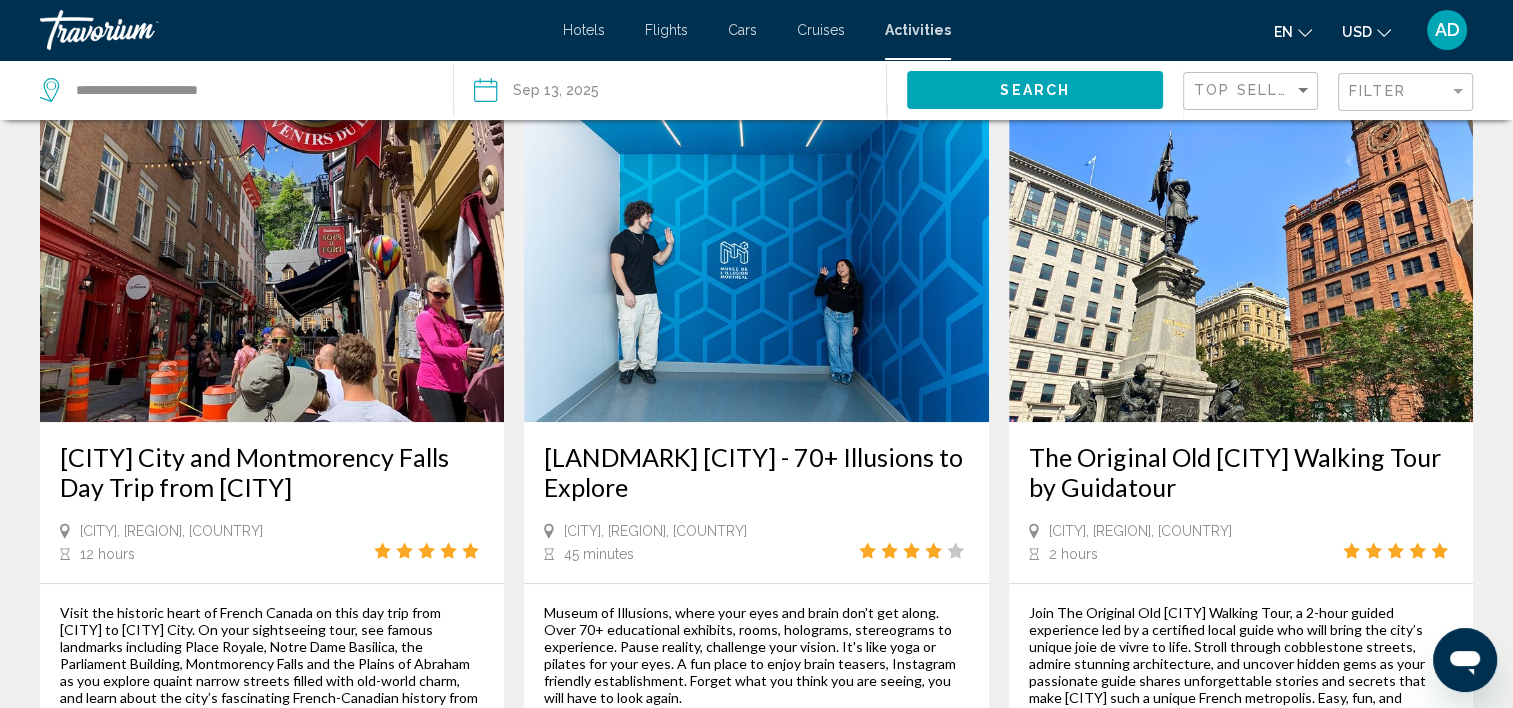 scroll, scrollTop: 910, scrollLeft: 0, axis: vertical 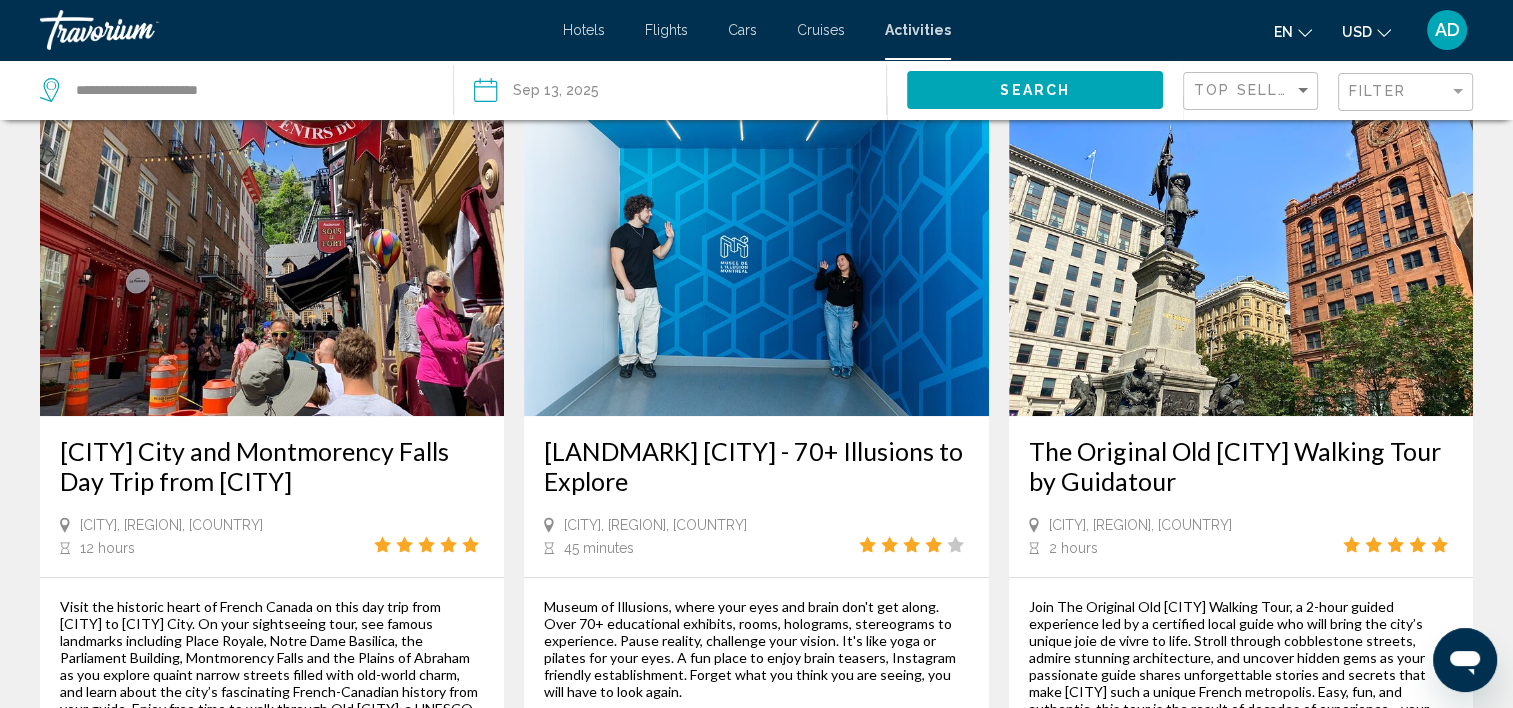 click 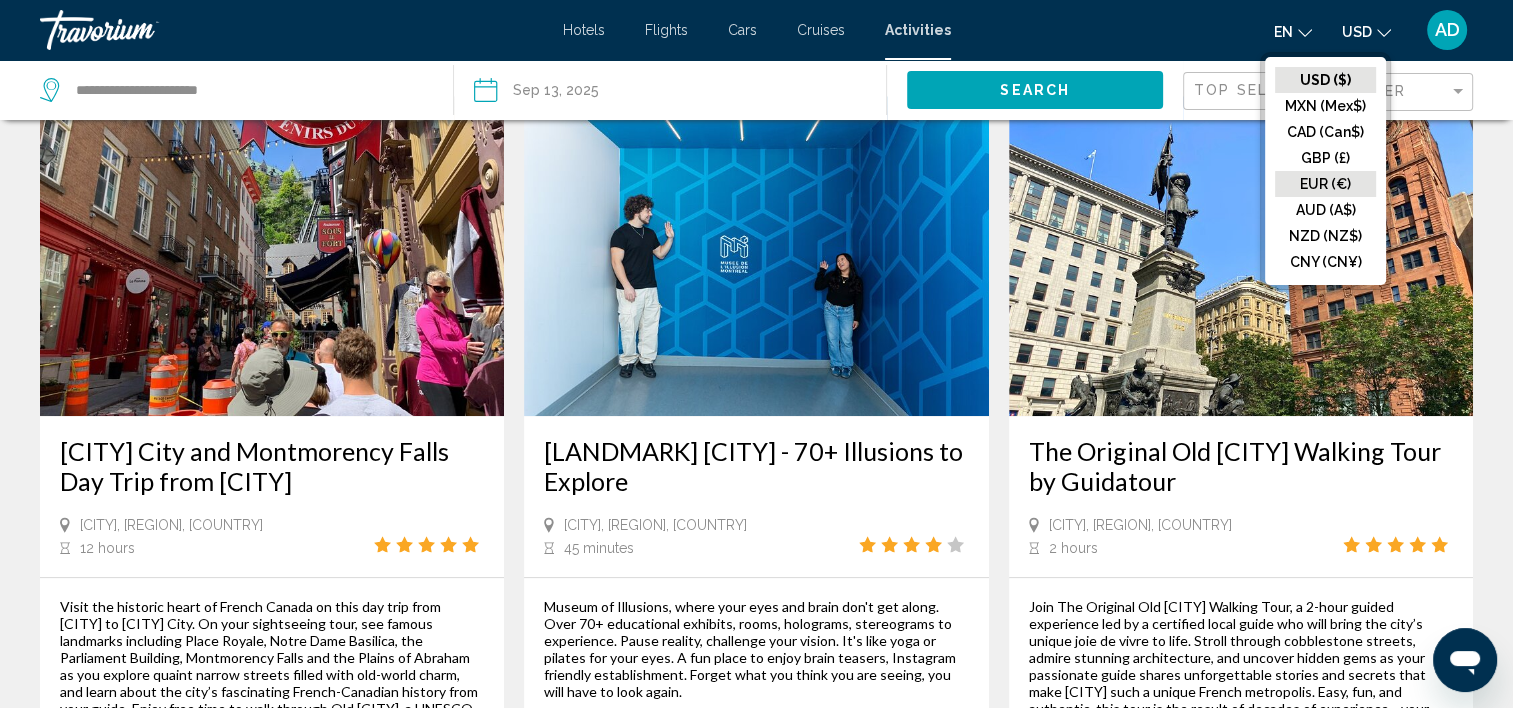 click on "EUR (€)" 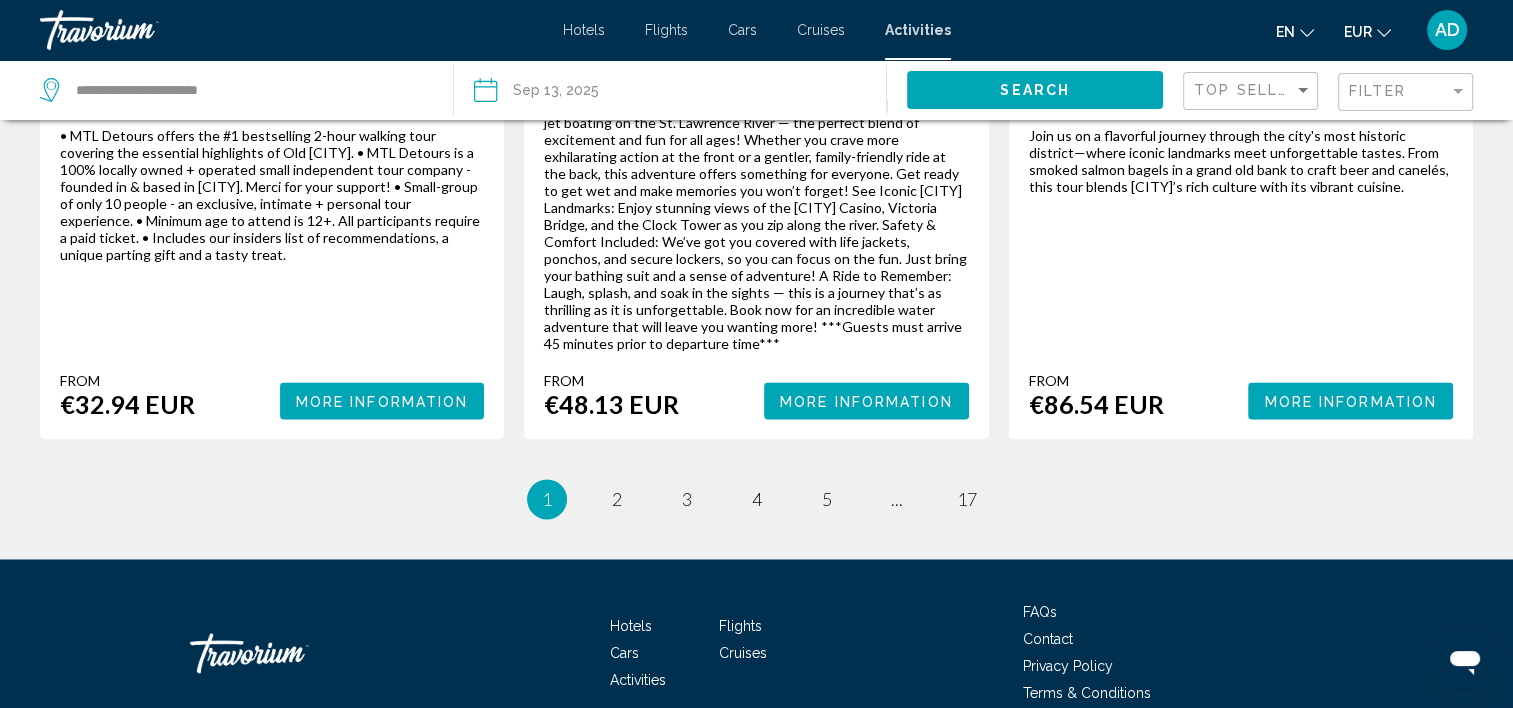 scroll, scrollTop: 3044, scrollLeft: 0, axis: vertical 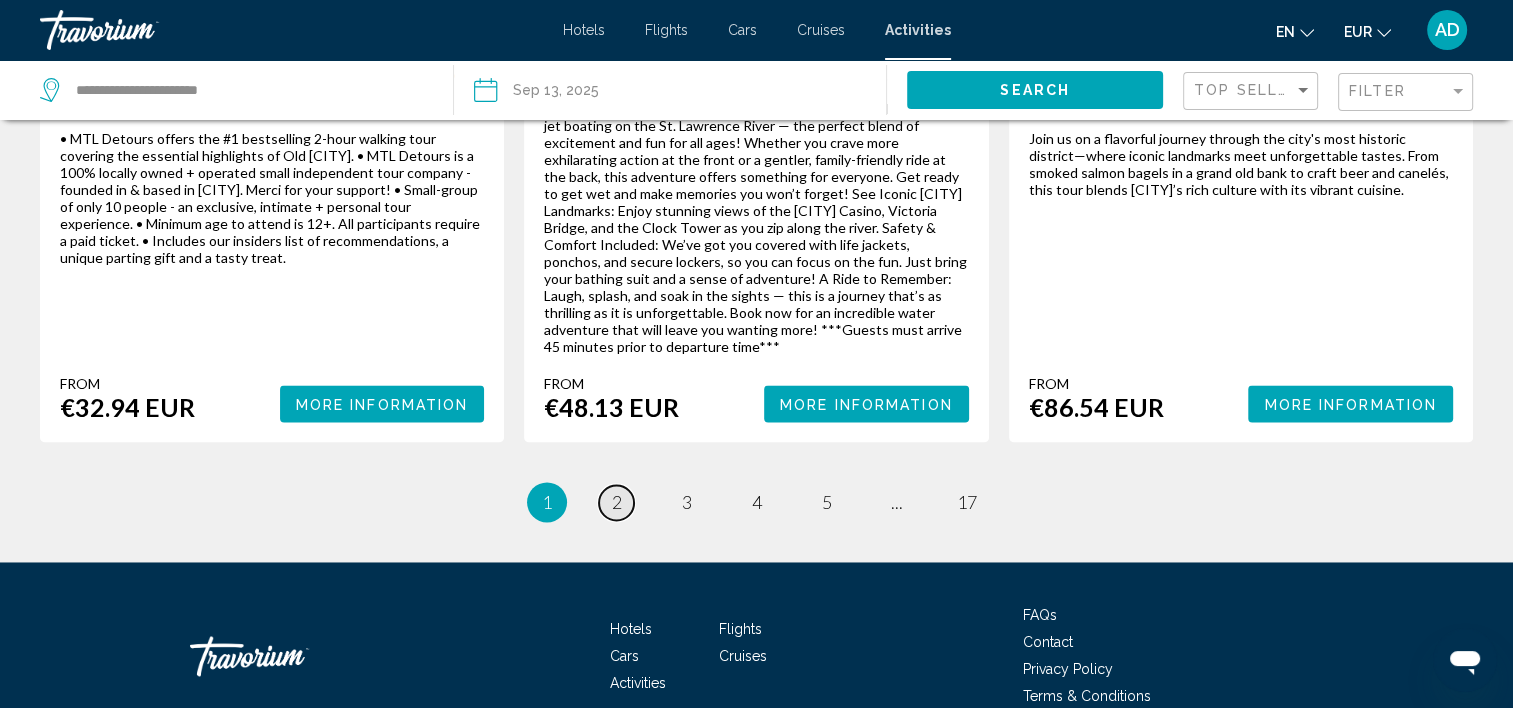 click on "page  2" at bounding box center [616, 502] 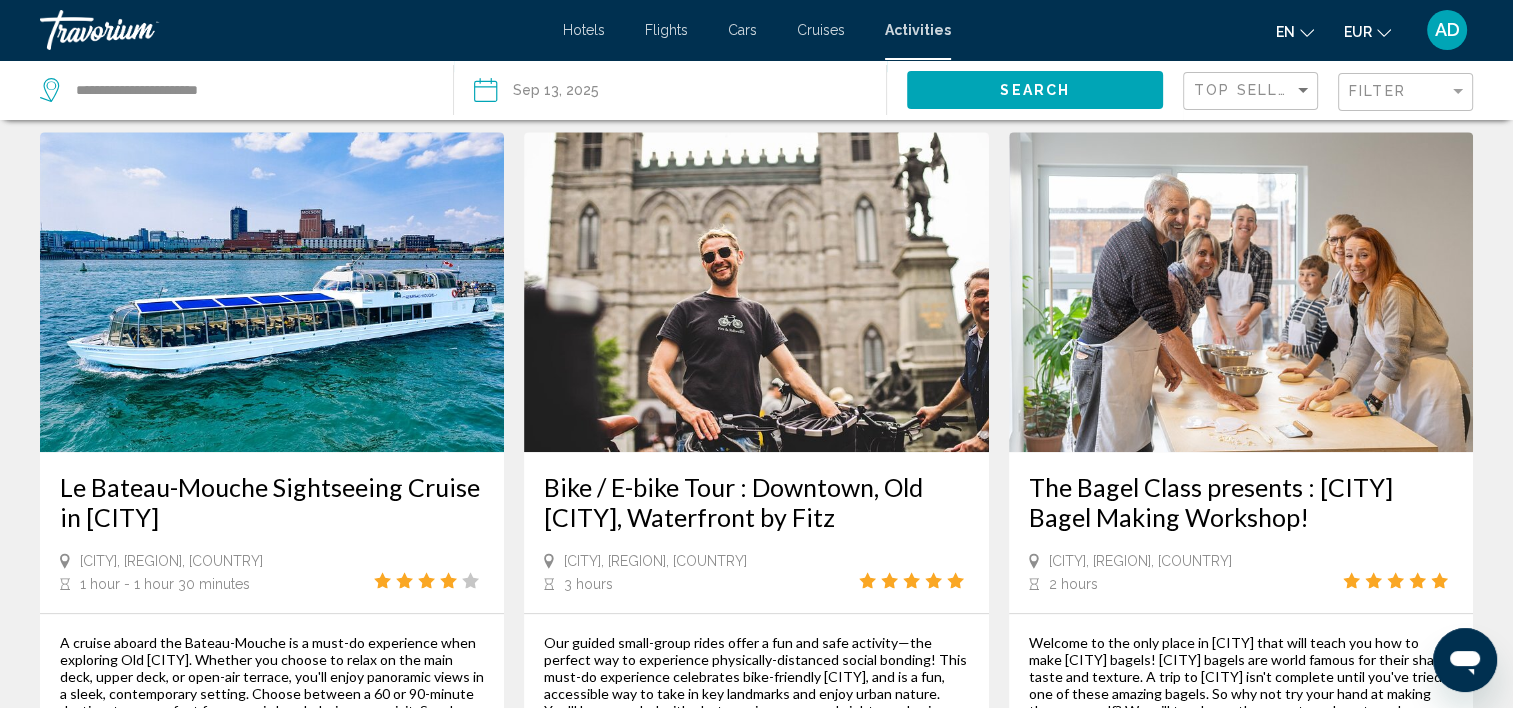 scroll, scrollTop: 823, scrollLeft: 0, axis: vertical 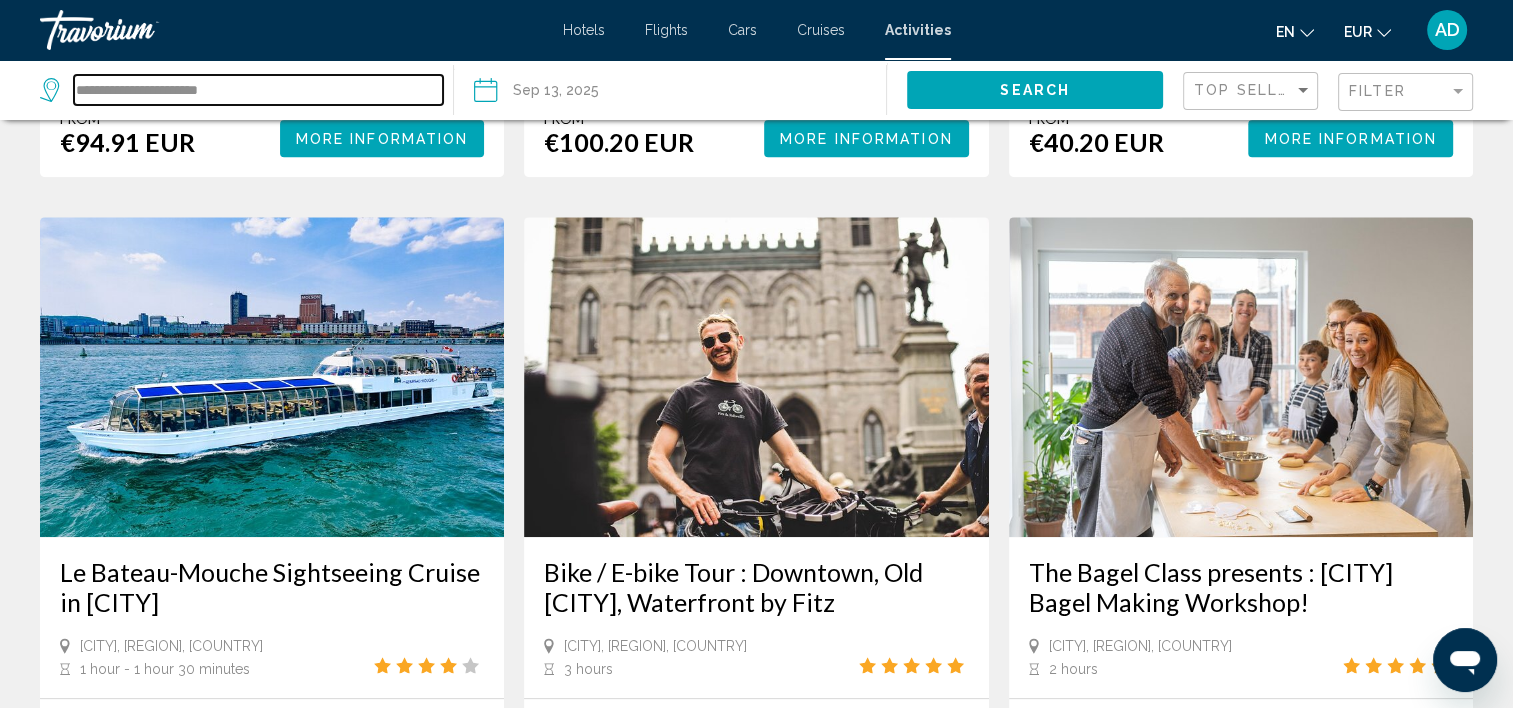 click on "**********" at bounding box center [258, 90] 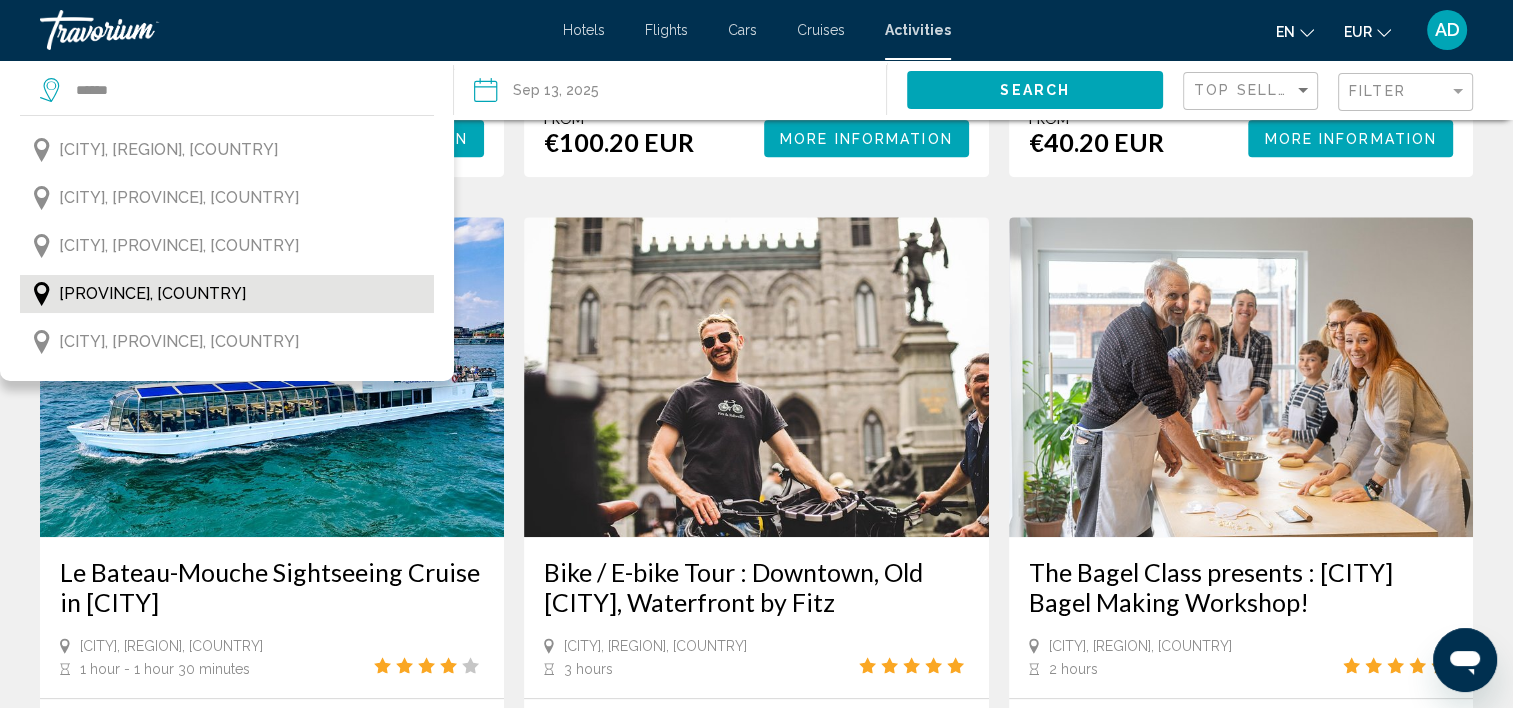 click on "[PROVINCE], [COUNTRY]" at bounding box center (227, 294) 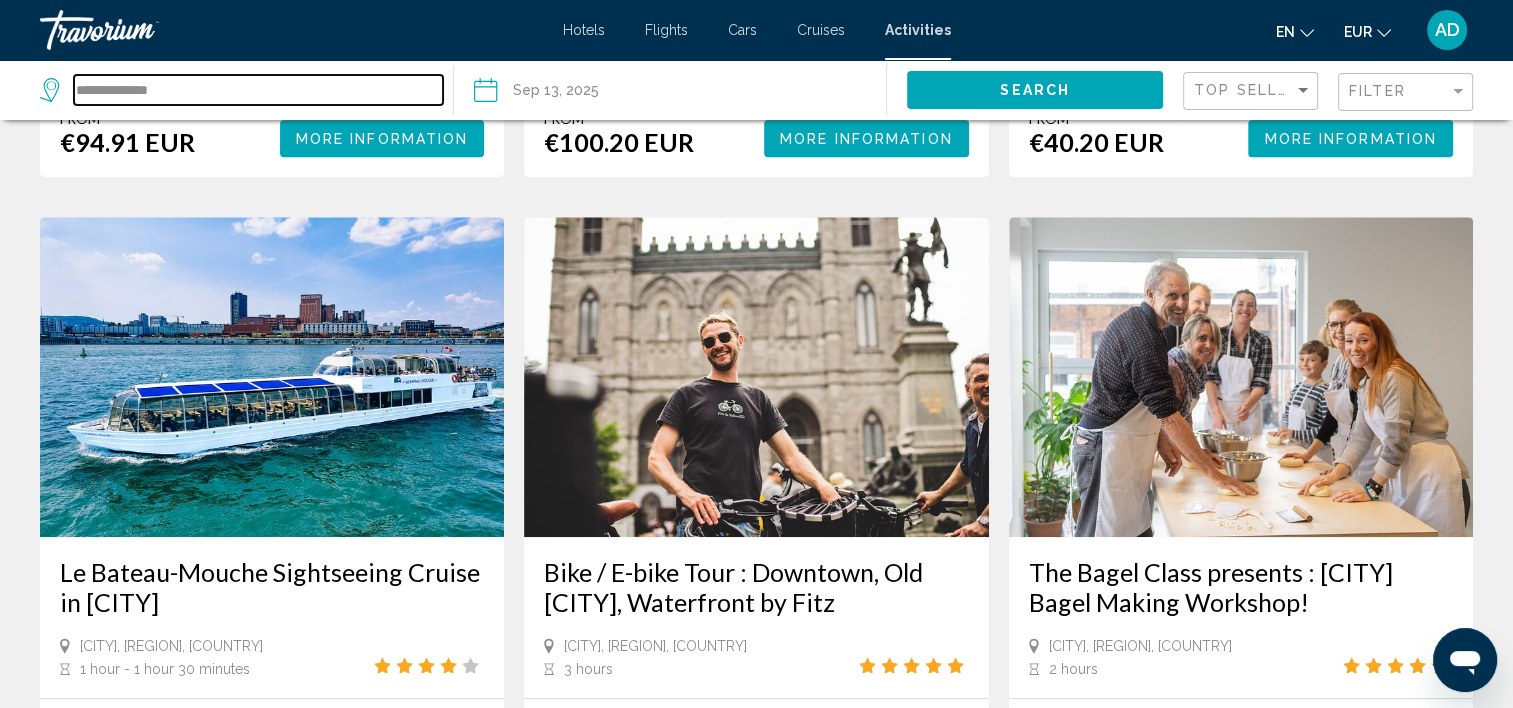 click on "**********" at bounding box center (258, 90) 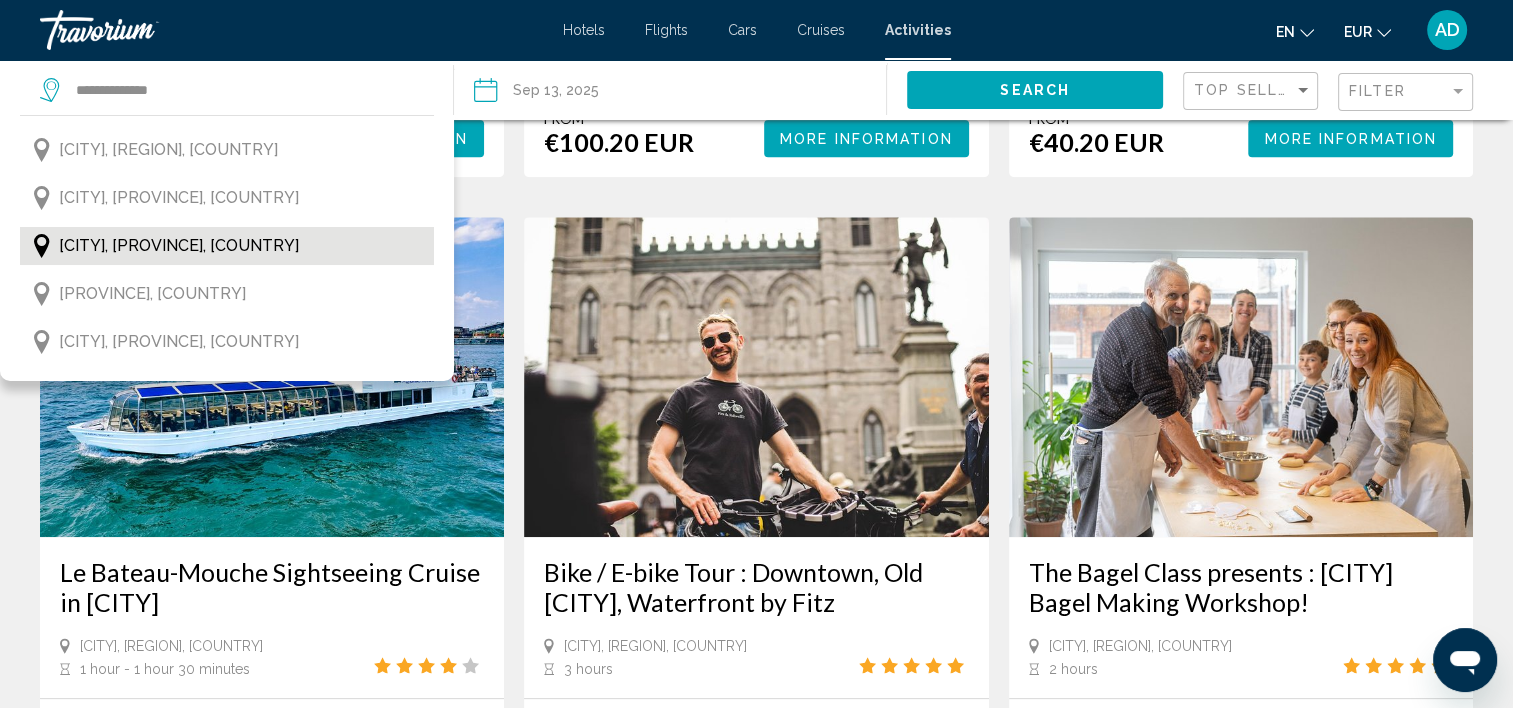 click on "[CITY], [PROVINCE], [COUNTRY]" at bounding box center (179, 246) 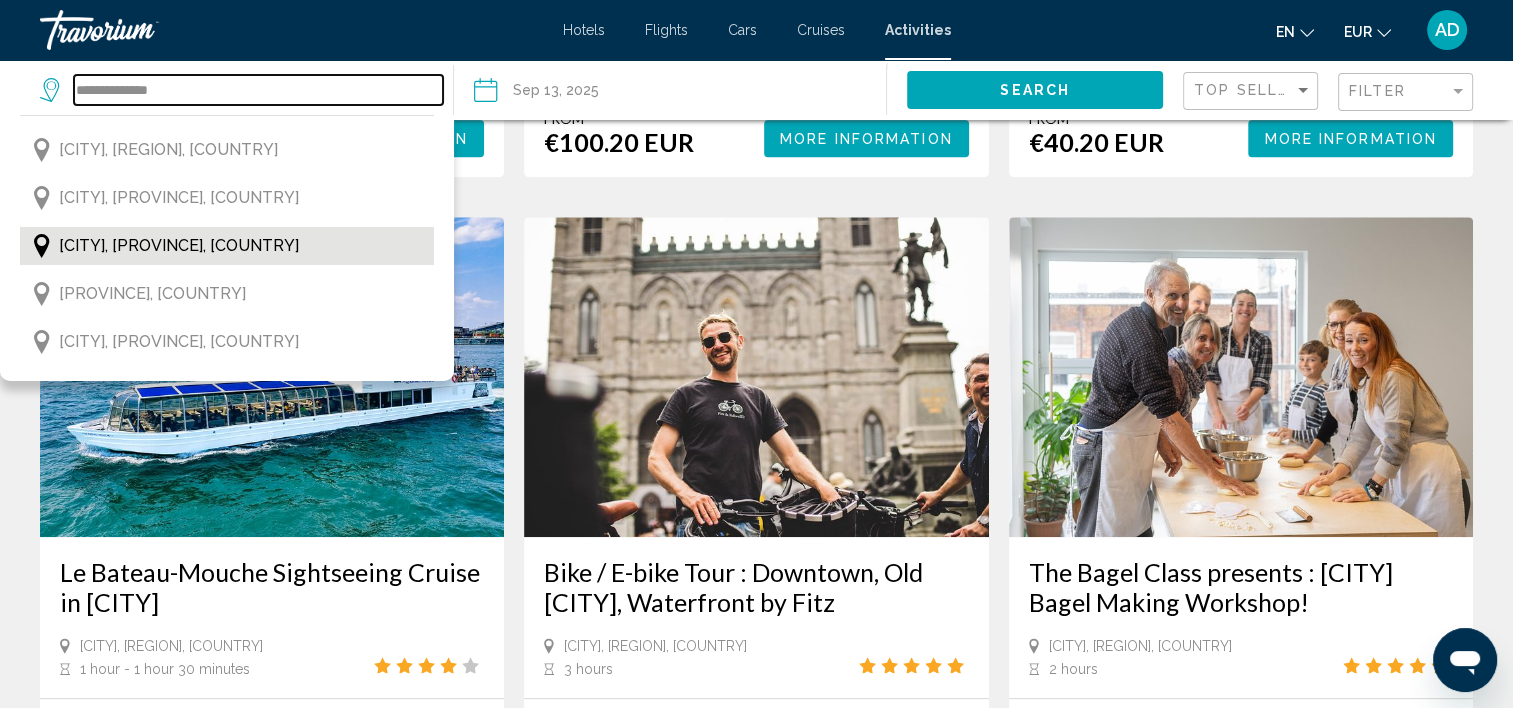 type on "**********" 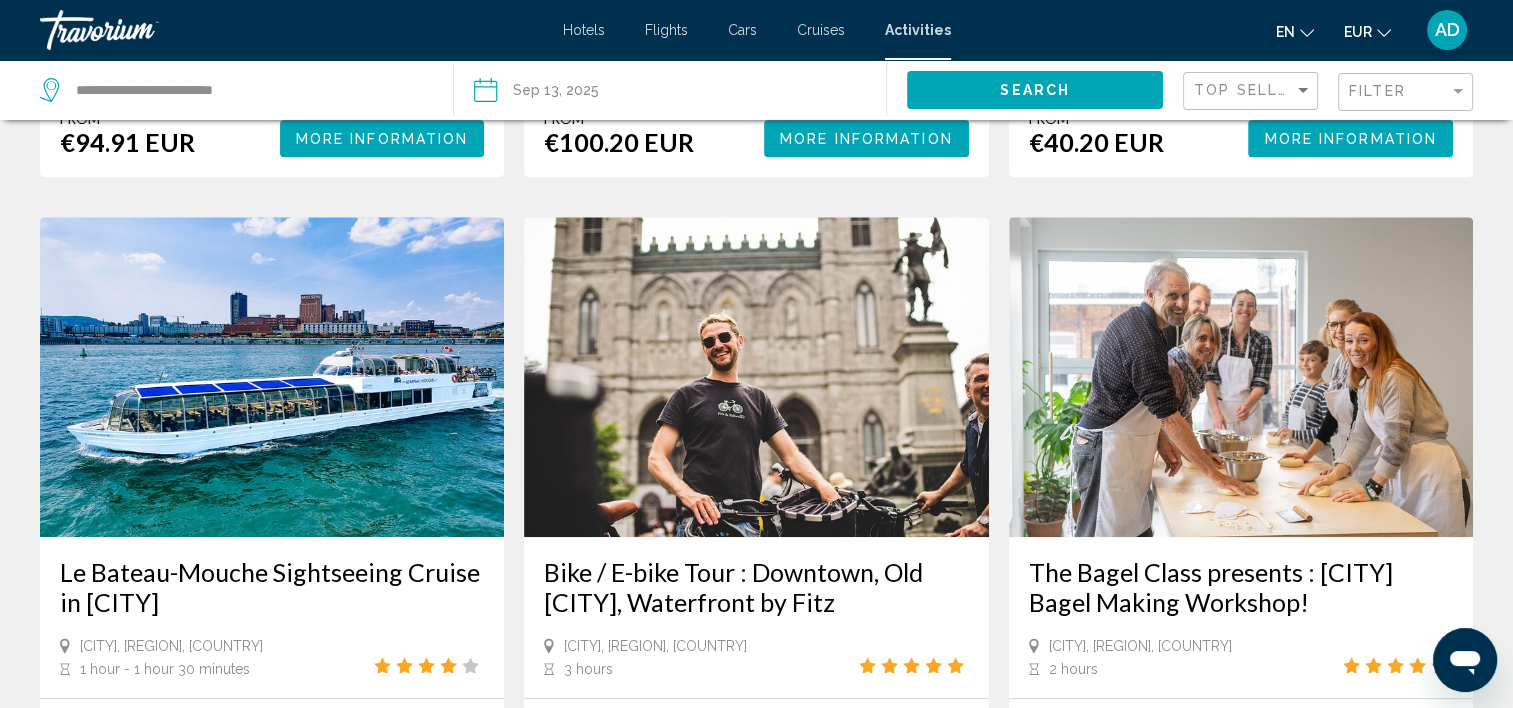 click at bounding box center [576, 93] 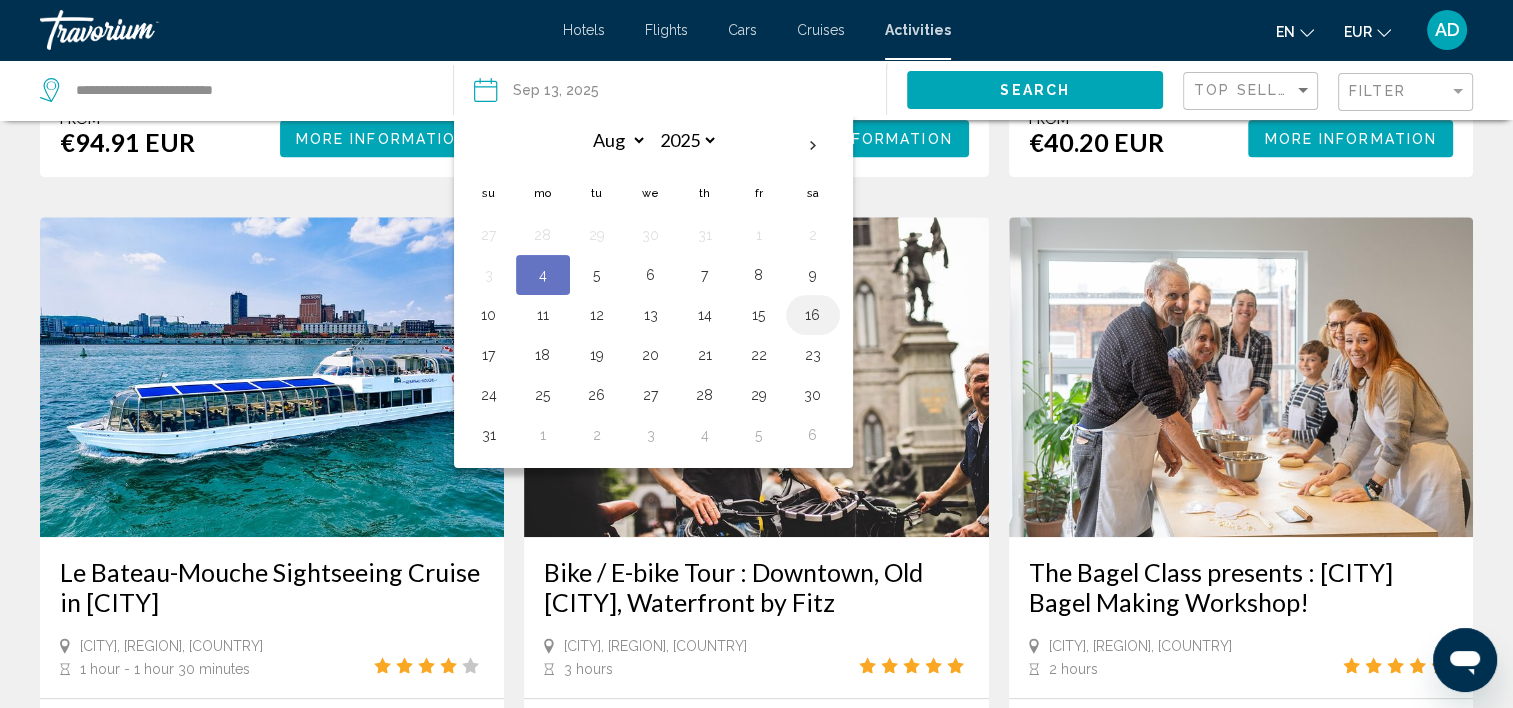 click on "16" at bounding box center (813, 315) 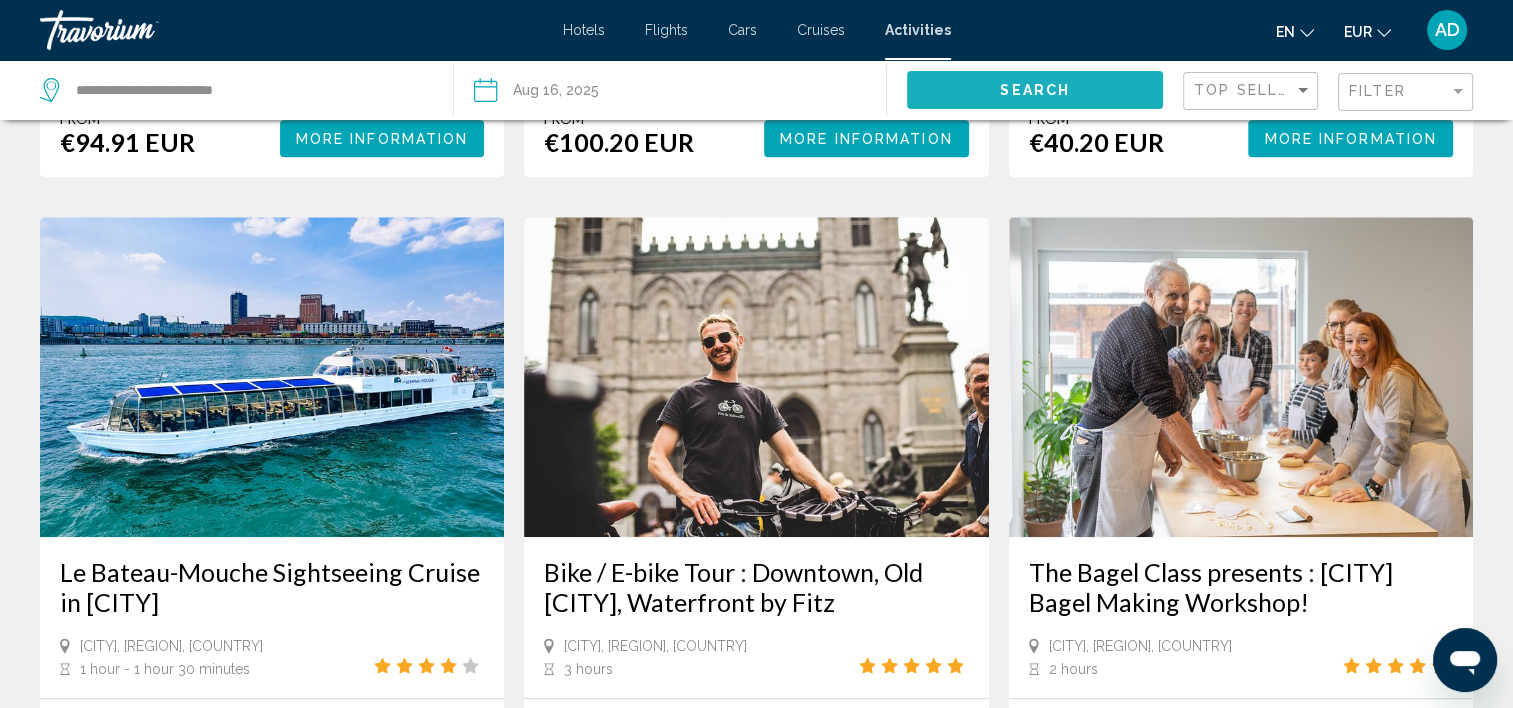 click on "Search" 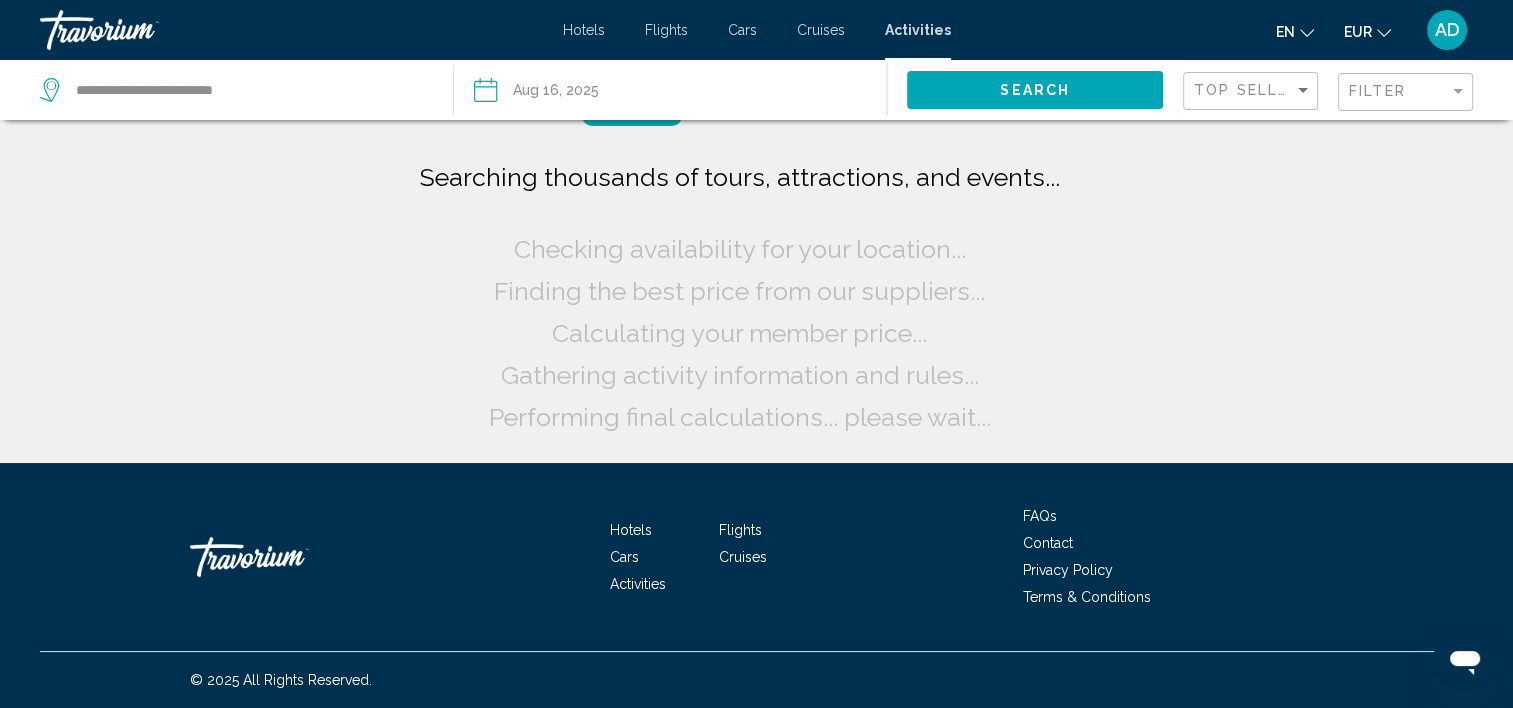 scroll, scrollTop: 0, scrollLeft: 0, axis: both 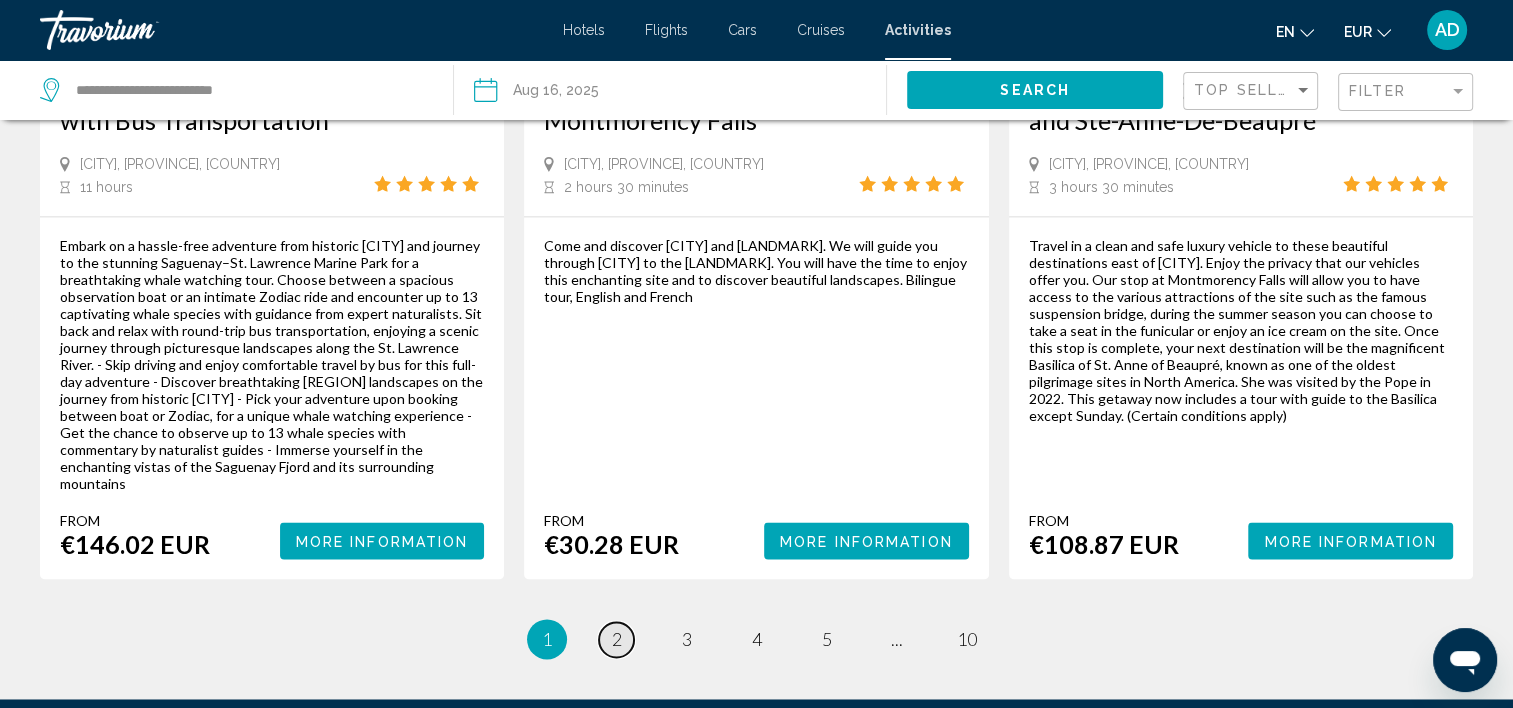 click on "page  2" at bounding box center (616, 639) 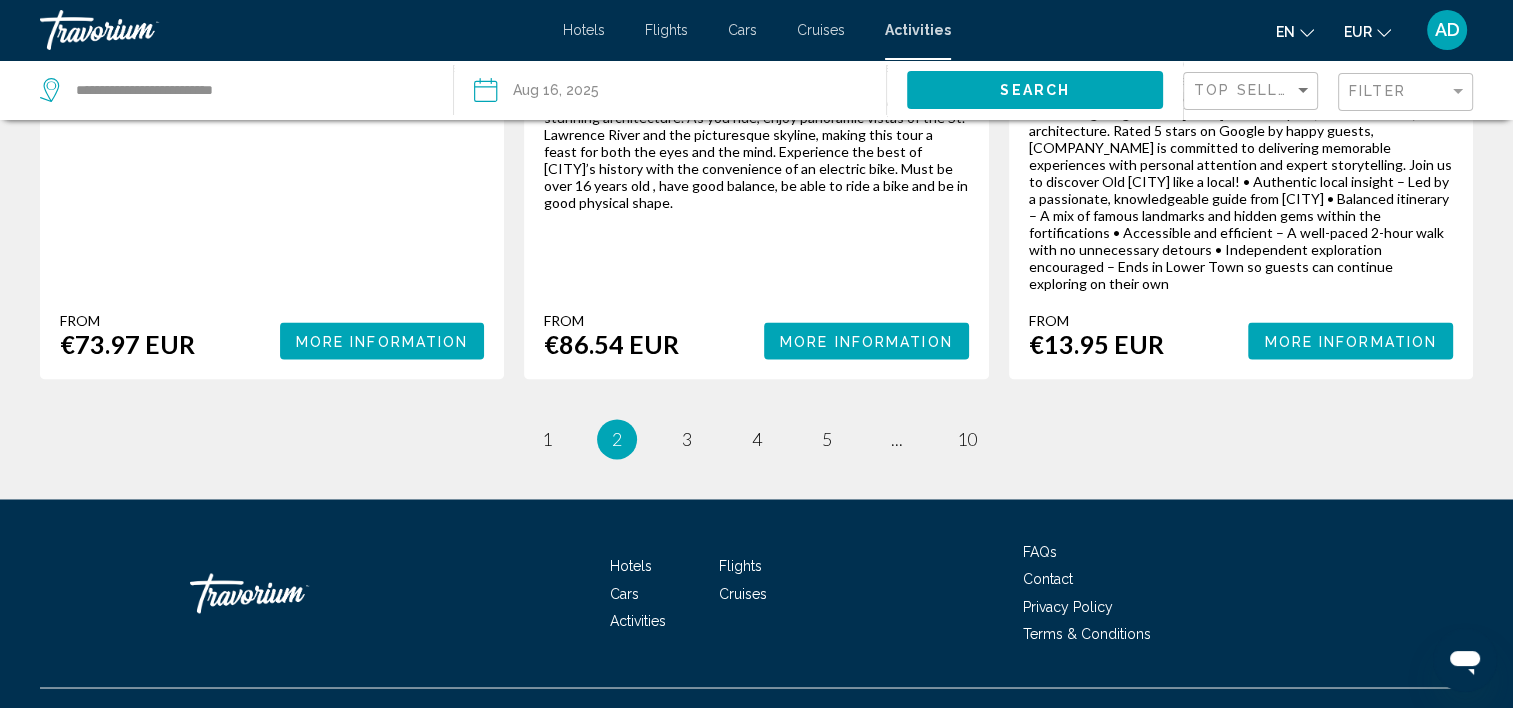 scroll, scrollTop: 3101, scrollLeft: 0, axis: vertical 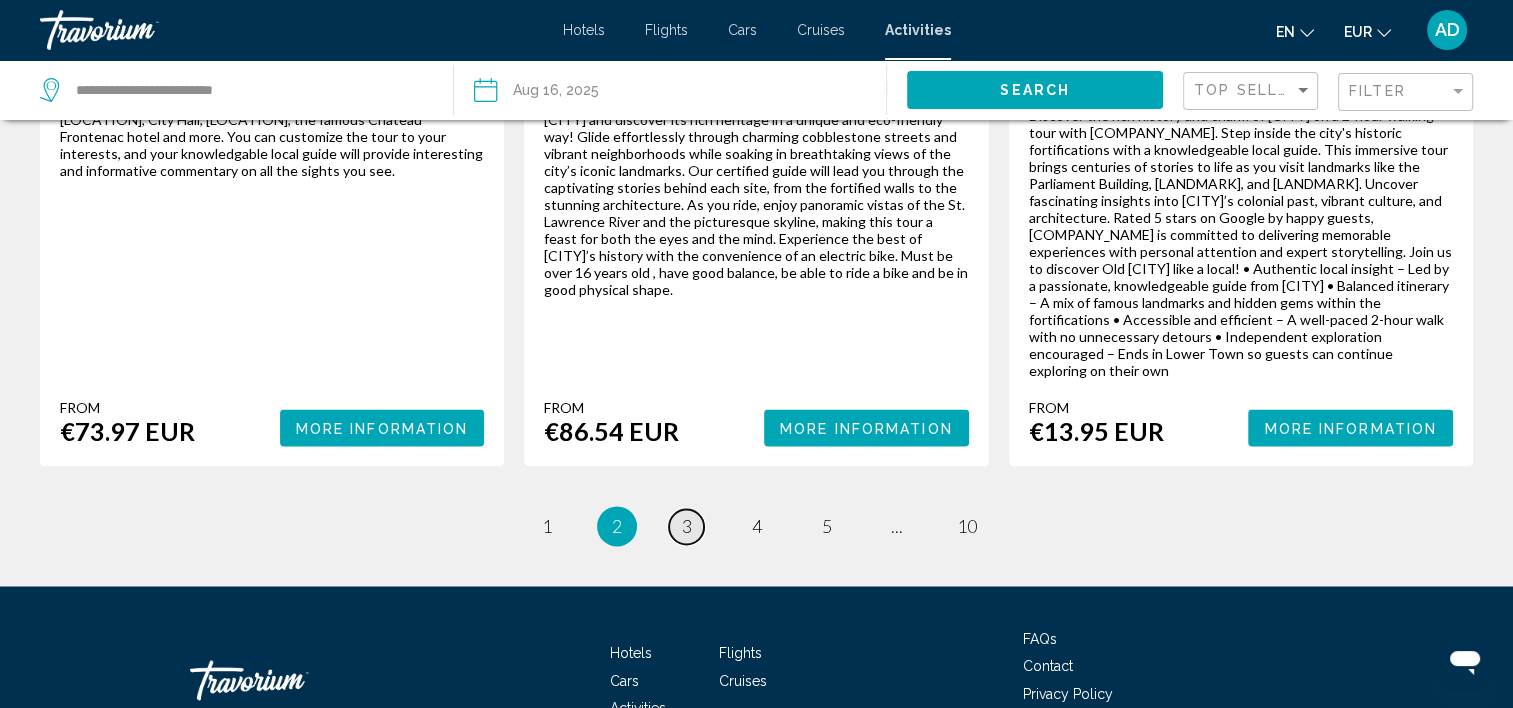 click on "3" at bounding box center (687, 526) 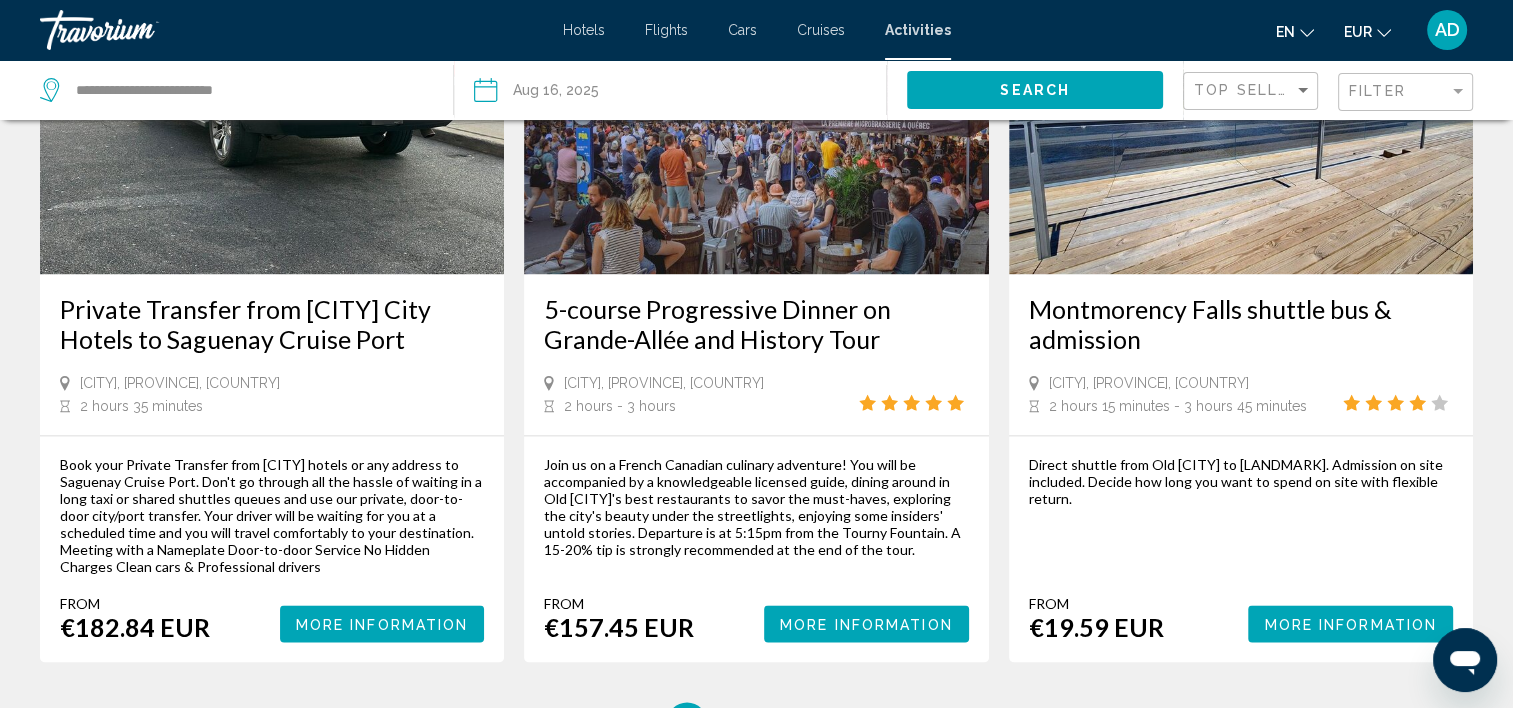 scroll, scrollTop: 2736, scrollLeft: 0, axis: vertical 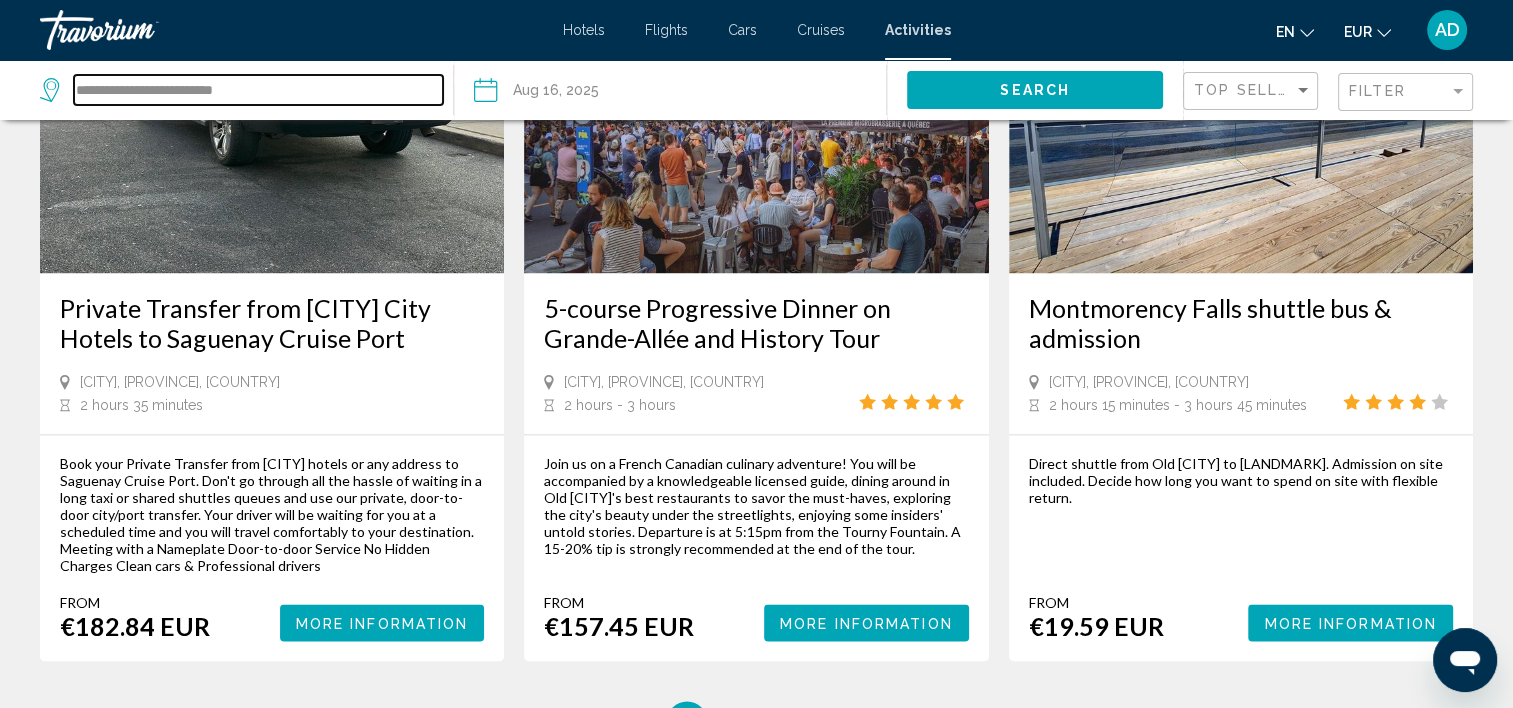 click on "**********" at bounding box center [258, 90] 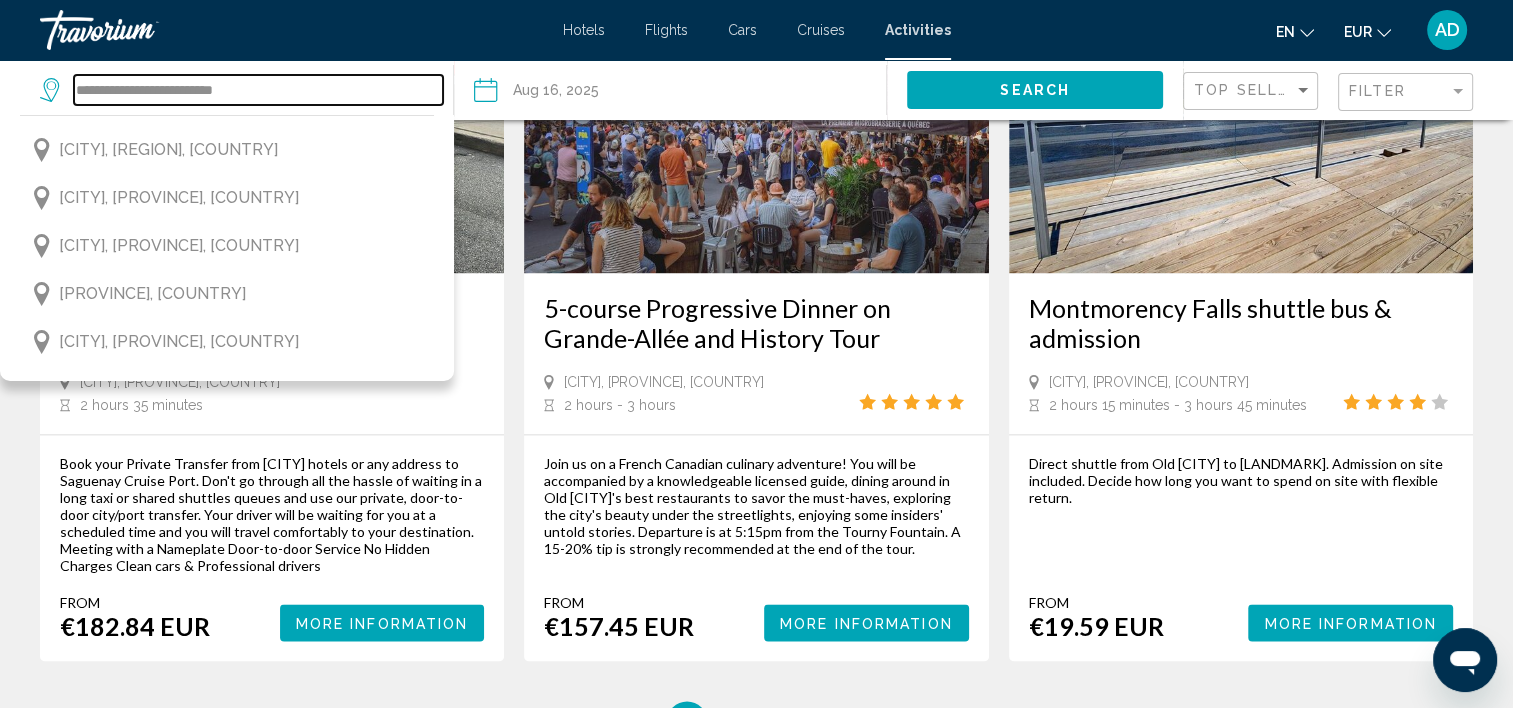 click on "**********" at bounding box center [258, 90] 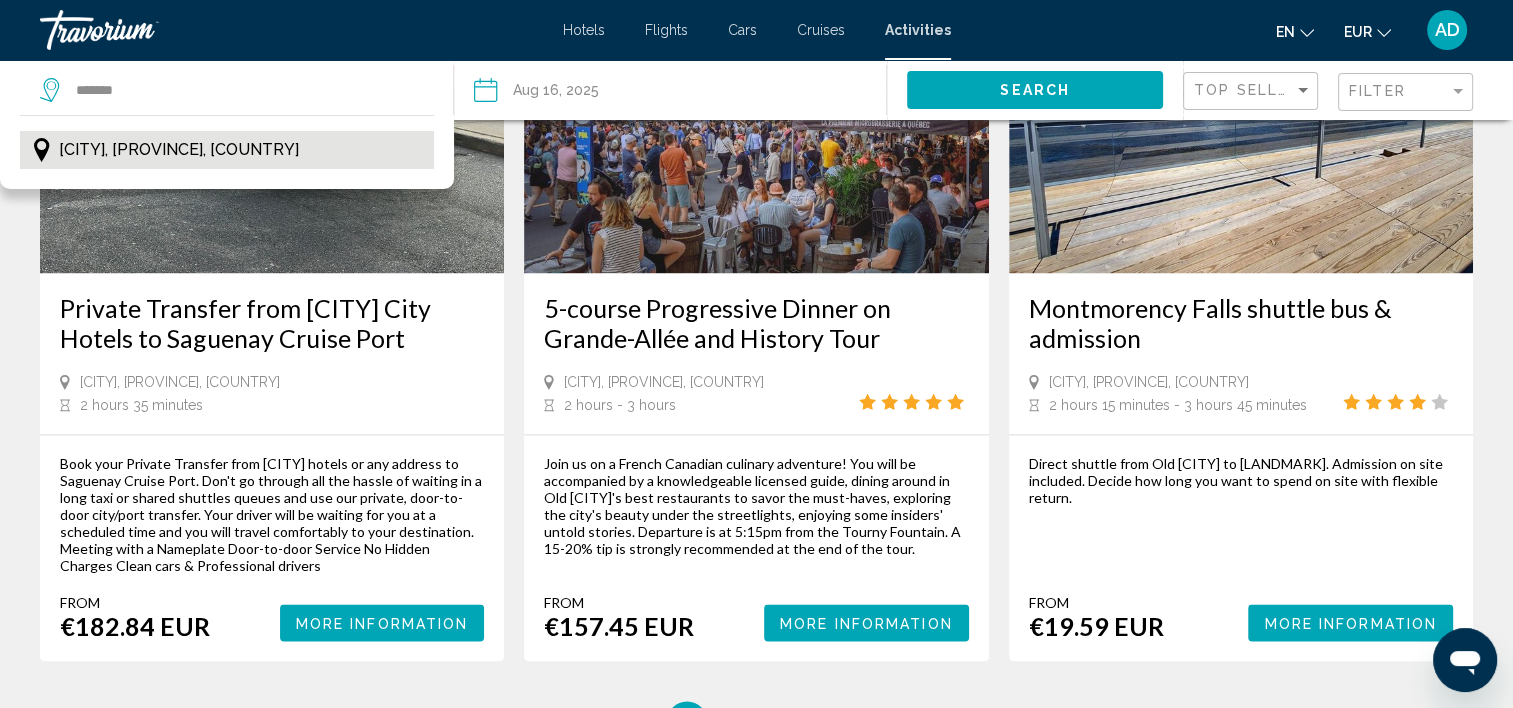 click on "[CITY], [PROVINCE], [COUNTRY]" at bounding box center (179, 150) 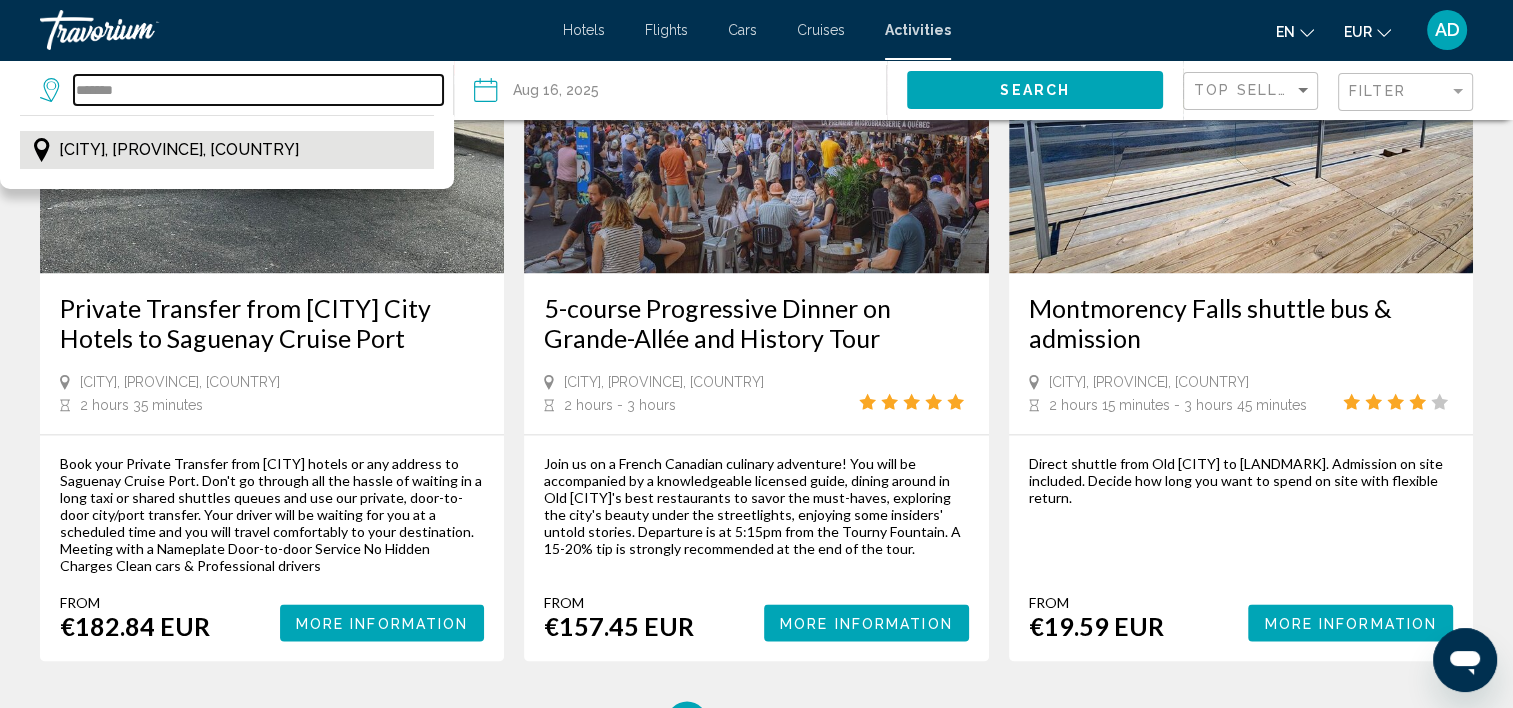 type on "**********" 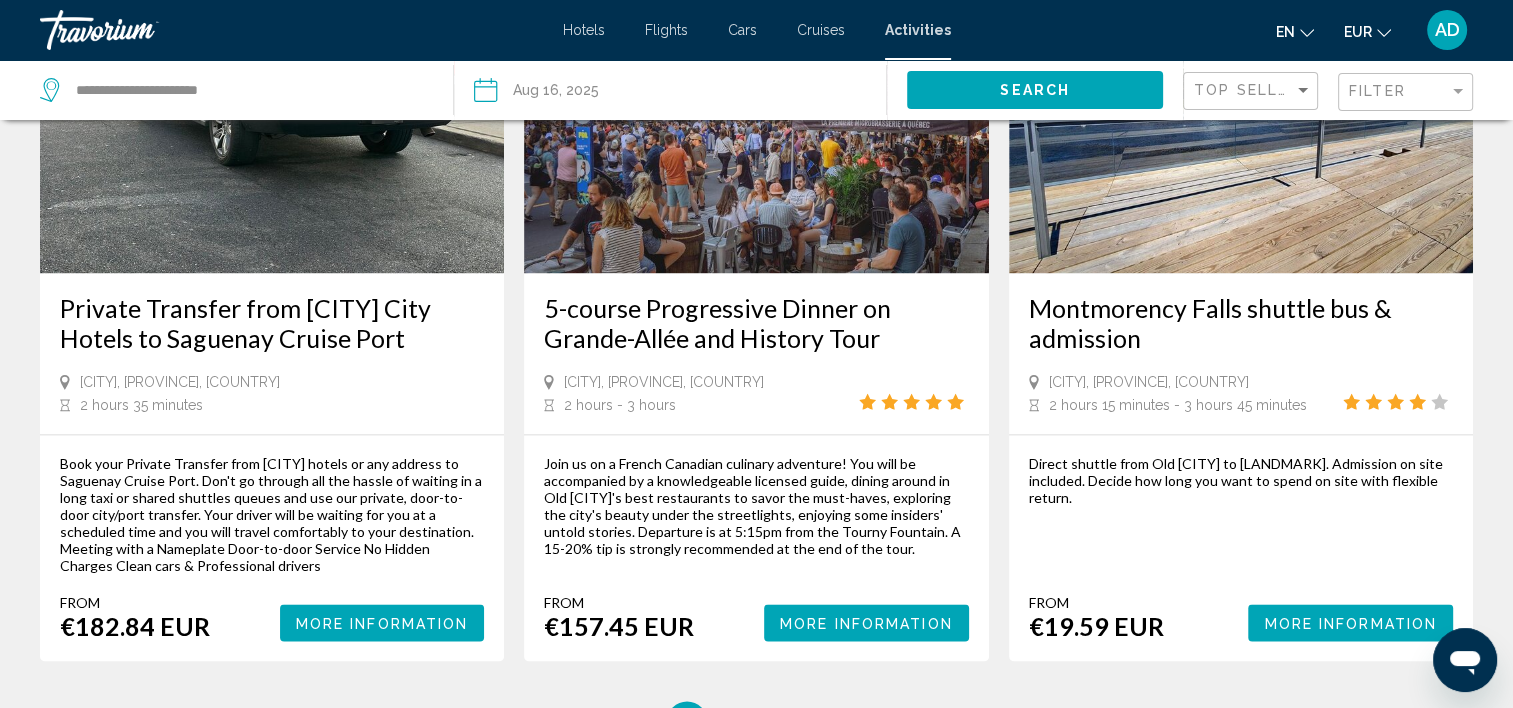 click on "**********" at bounding box center [576, 93] 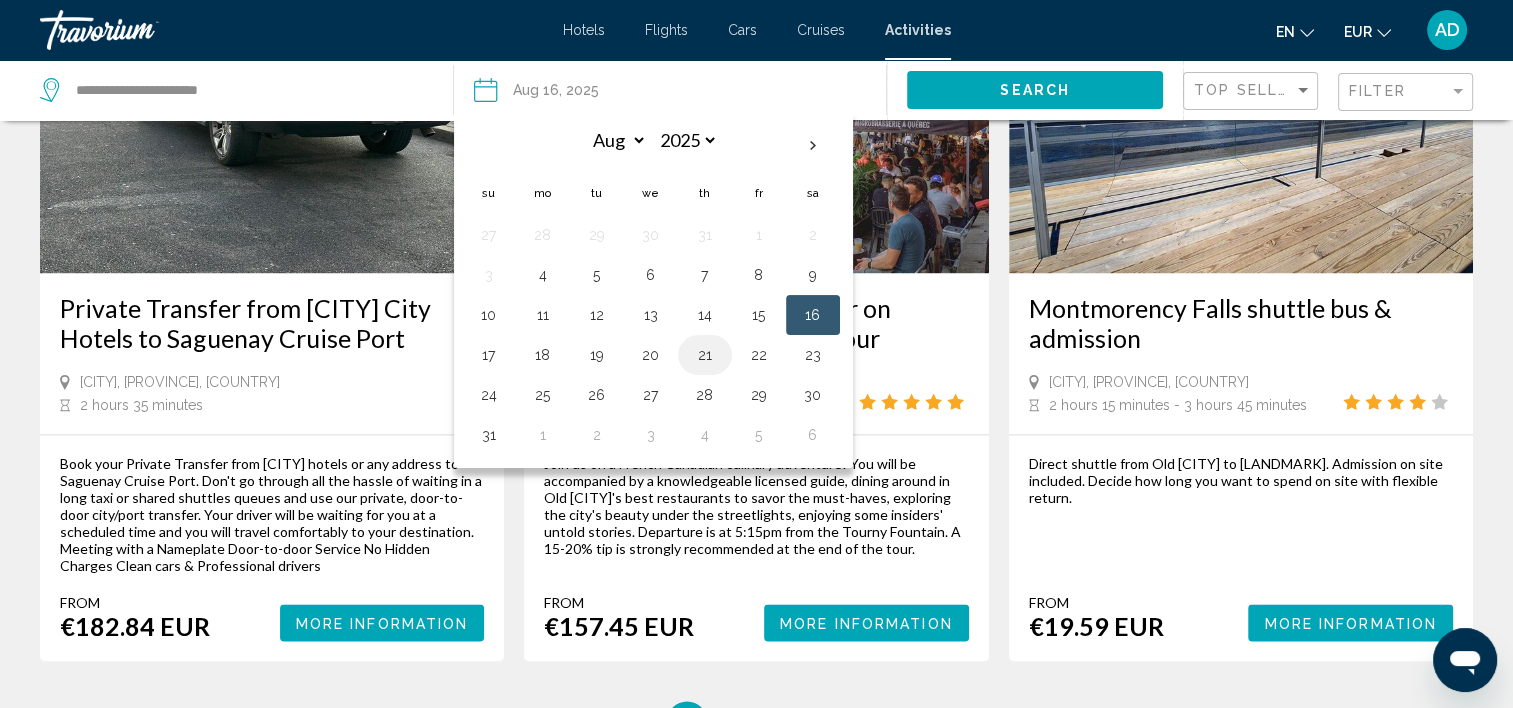 click on "21" at bounding box center (705, 355) 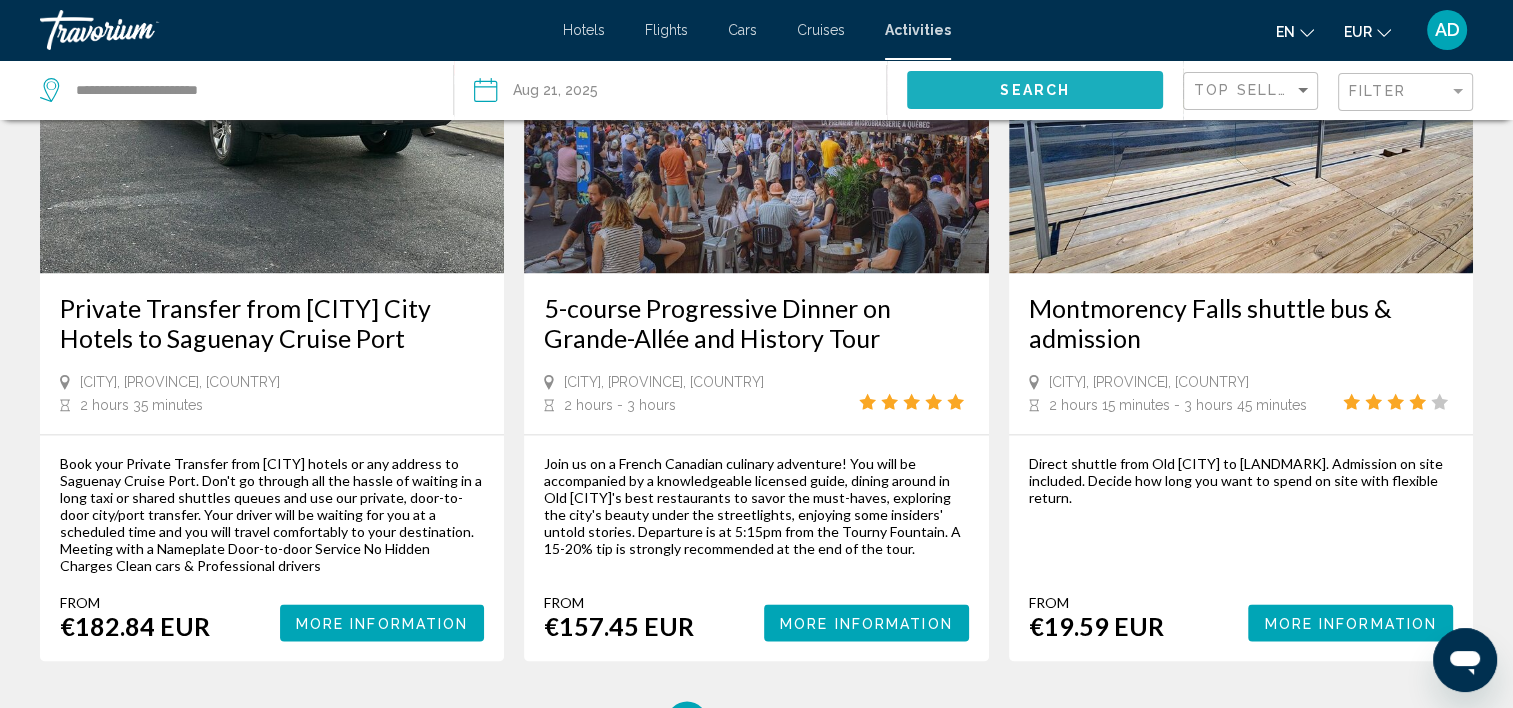 click on "Search" 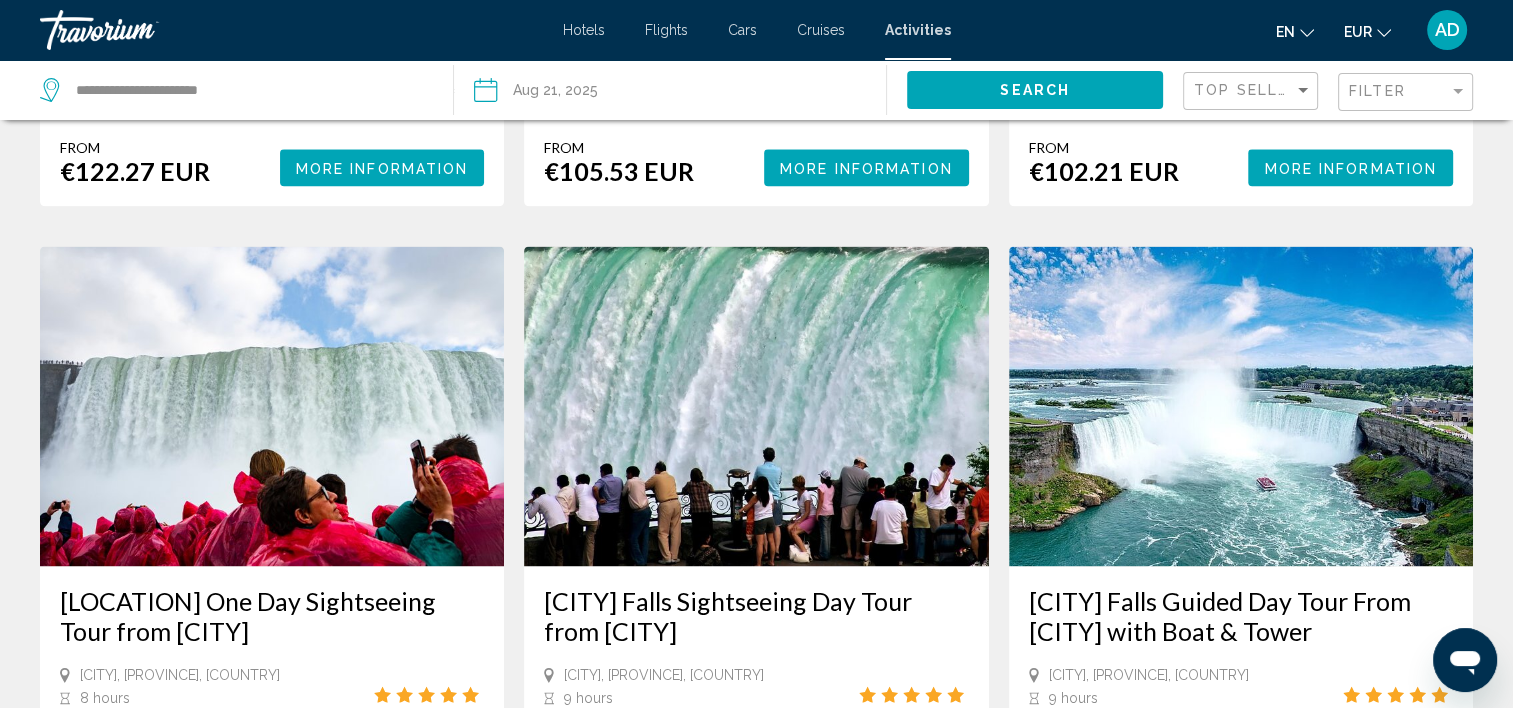 scroll, scrollTop: 2624, scrollLeft: 0, axis: vertical 